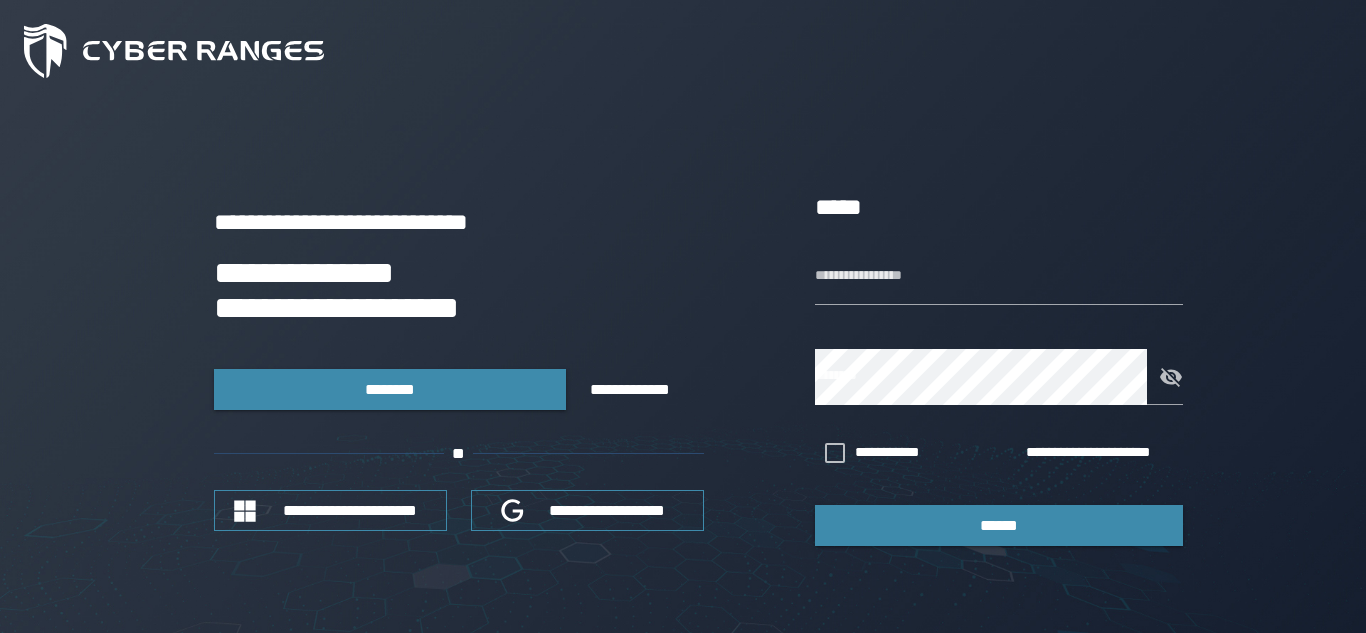 scroll, scrollTop: 0, scrollLeft: 0, axis: both 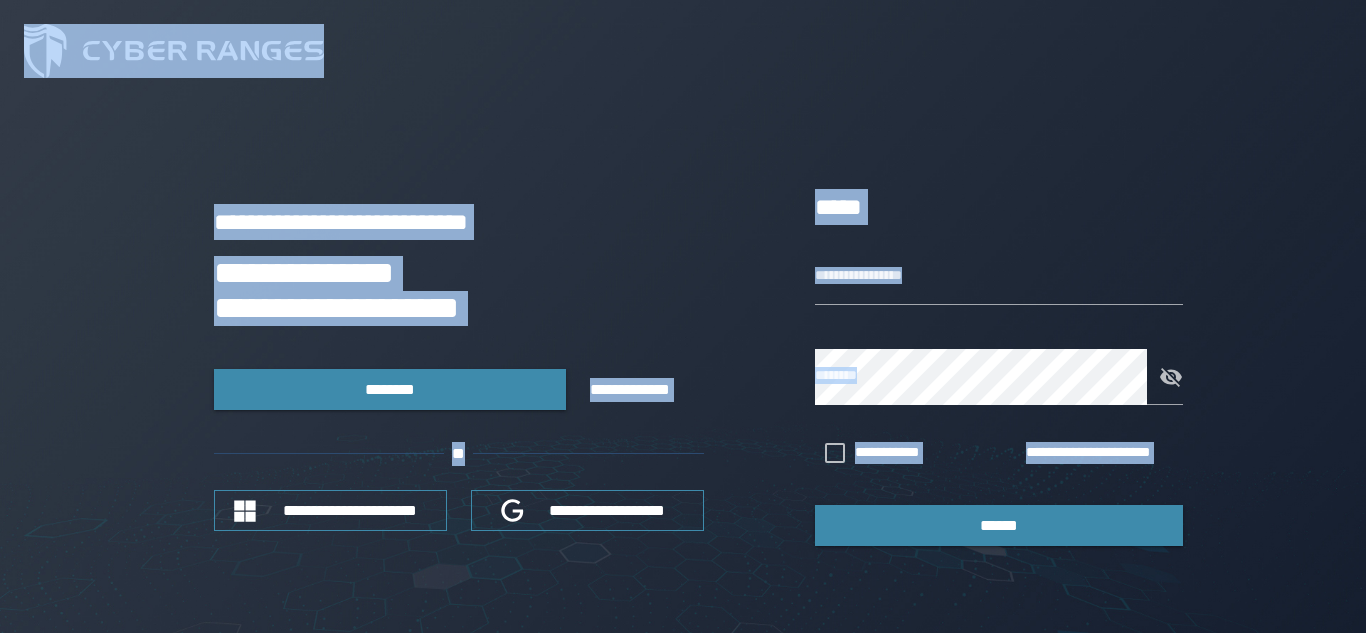 copy on "**********" 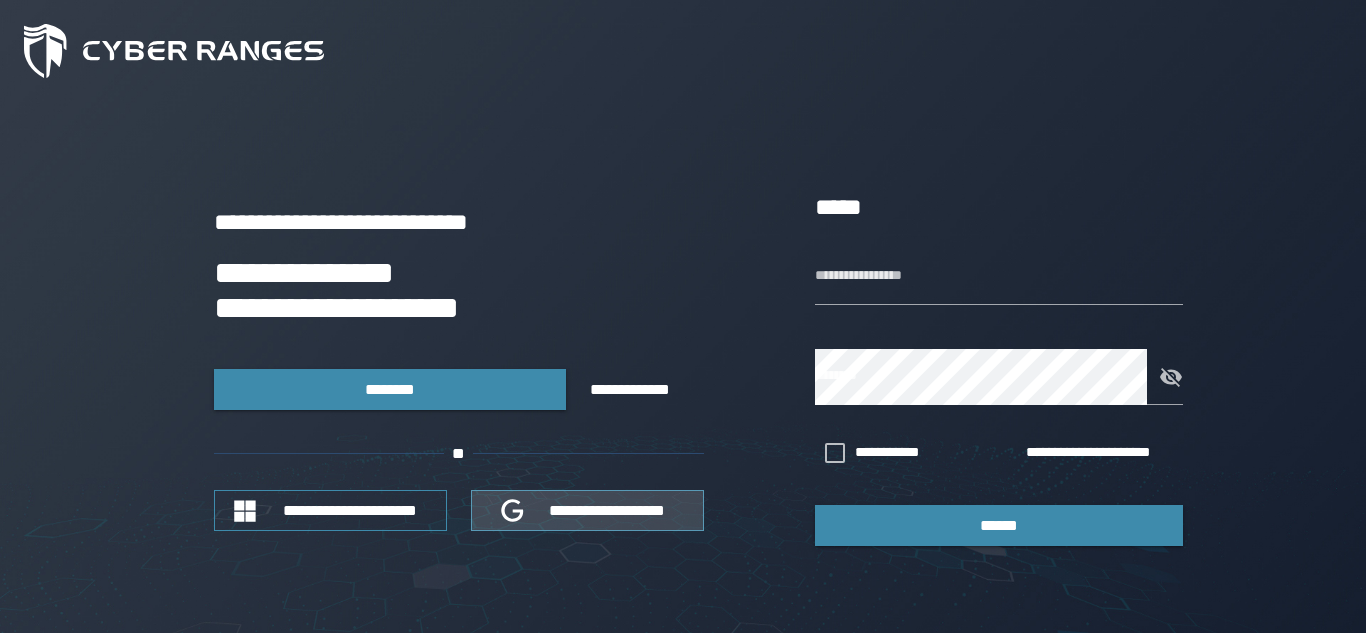 click on "**********" at bounding box center (608, 510) 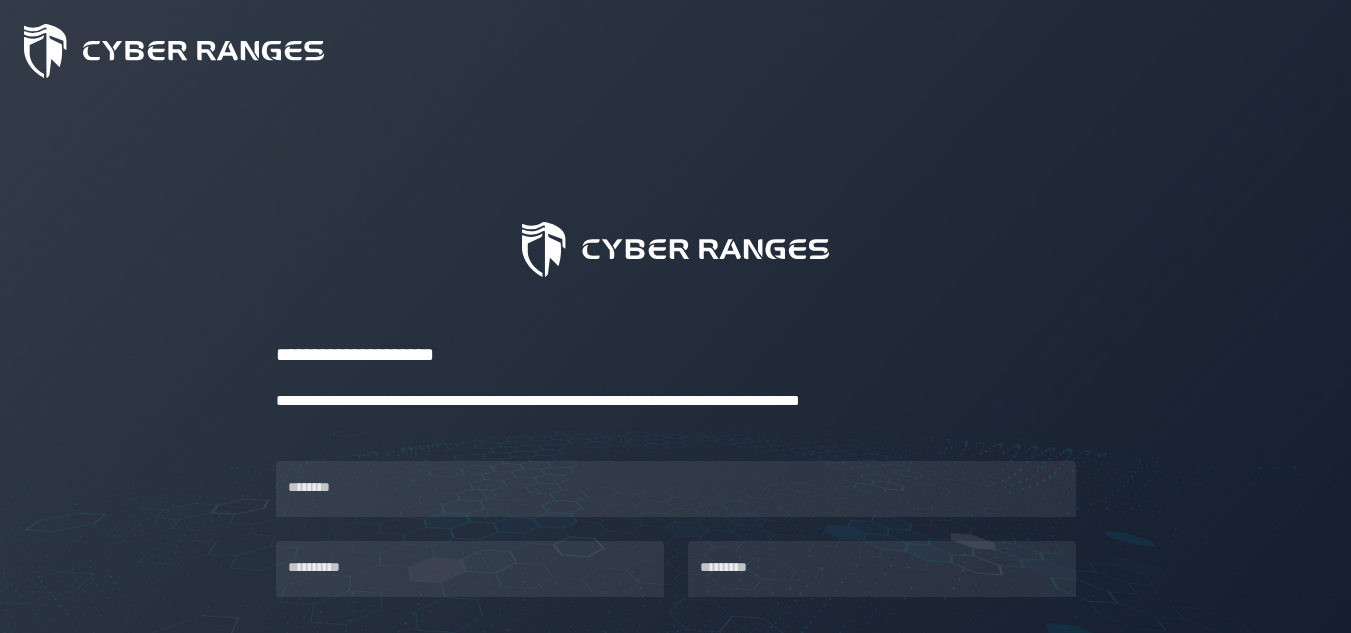 scroll, scrollTop: 0, scrollLeft: 0, axis: both 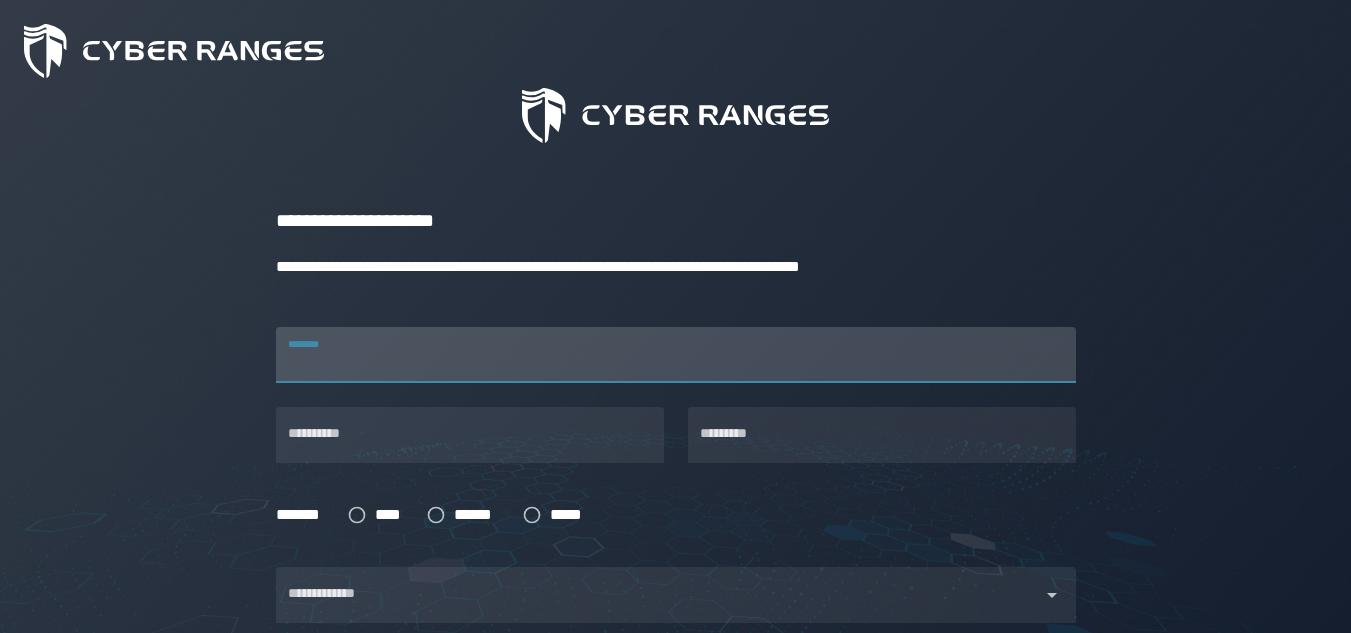click on "********" at bounding box center [676, 355] 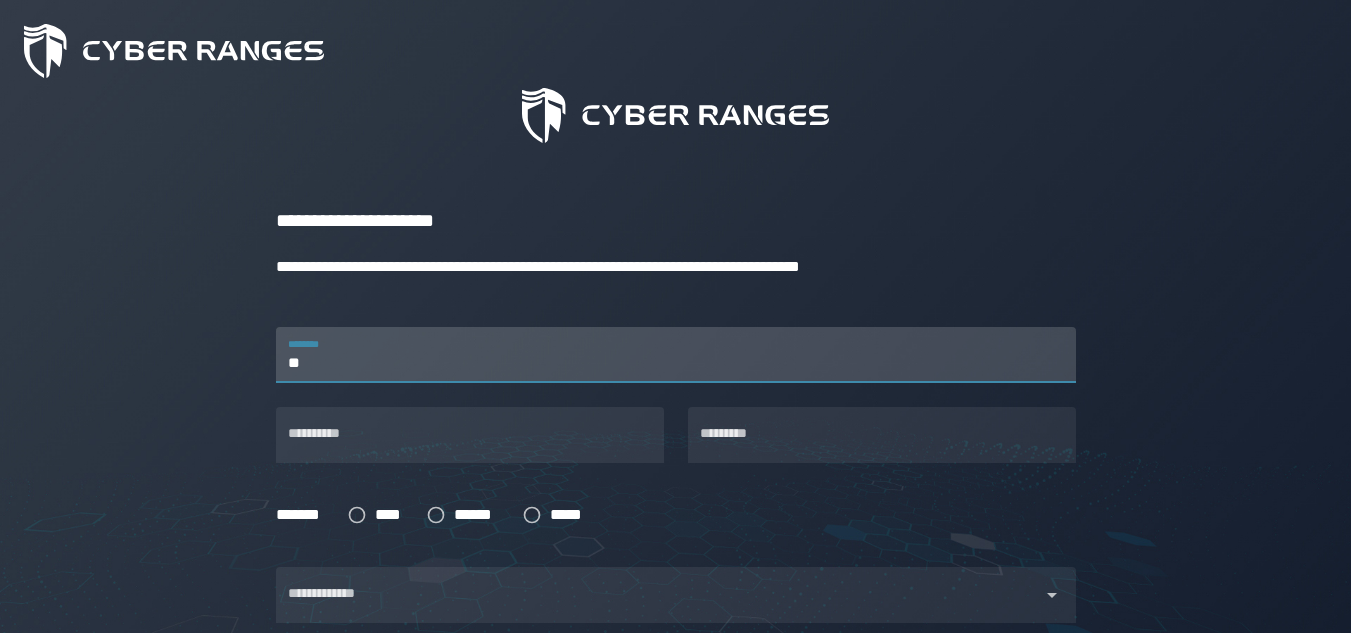 type on "*" 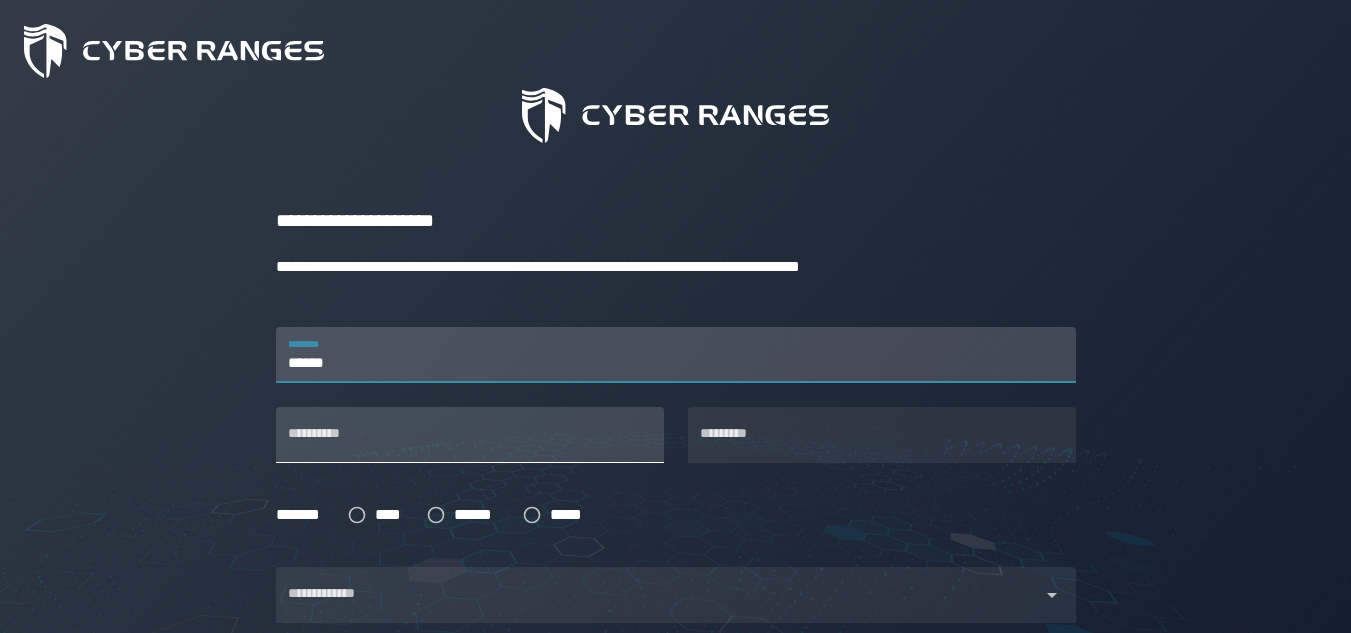 type on "******" 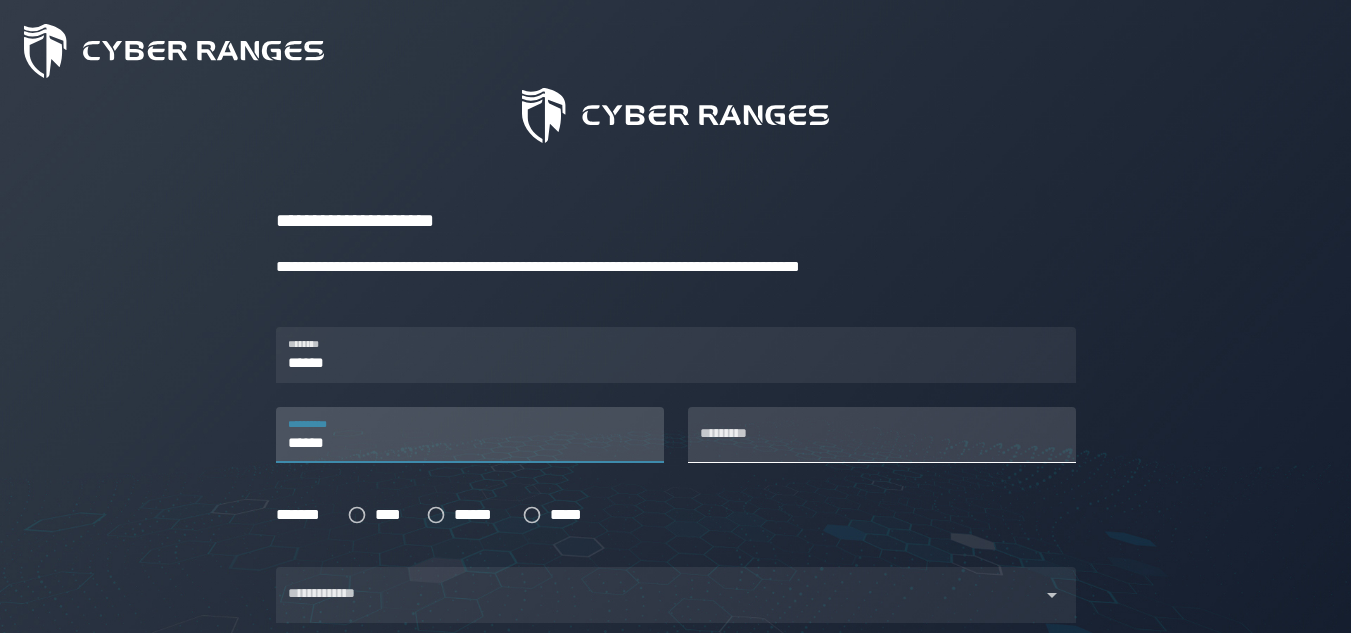 type on "******" 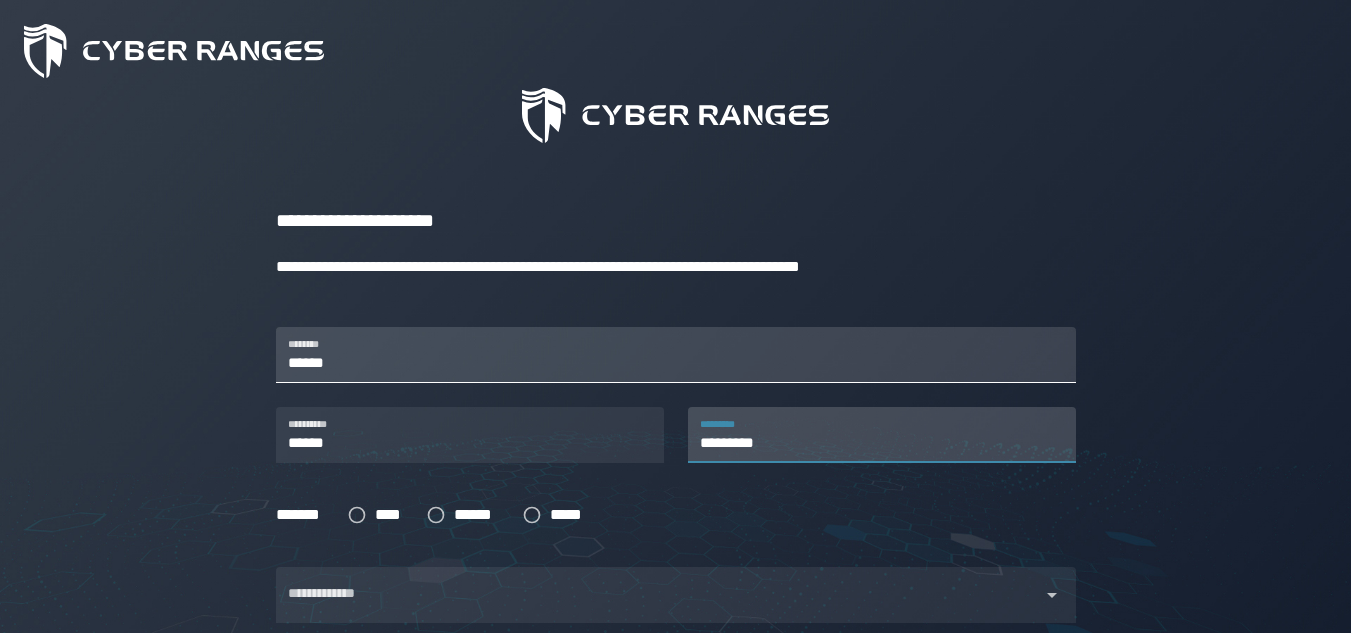 scroll, scrollTop: 192, scrollLeft: 0, axis: vertical 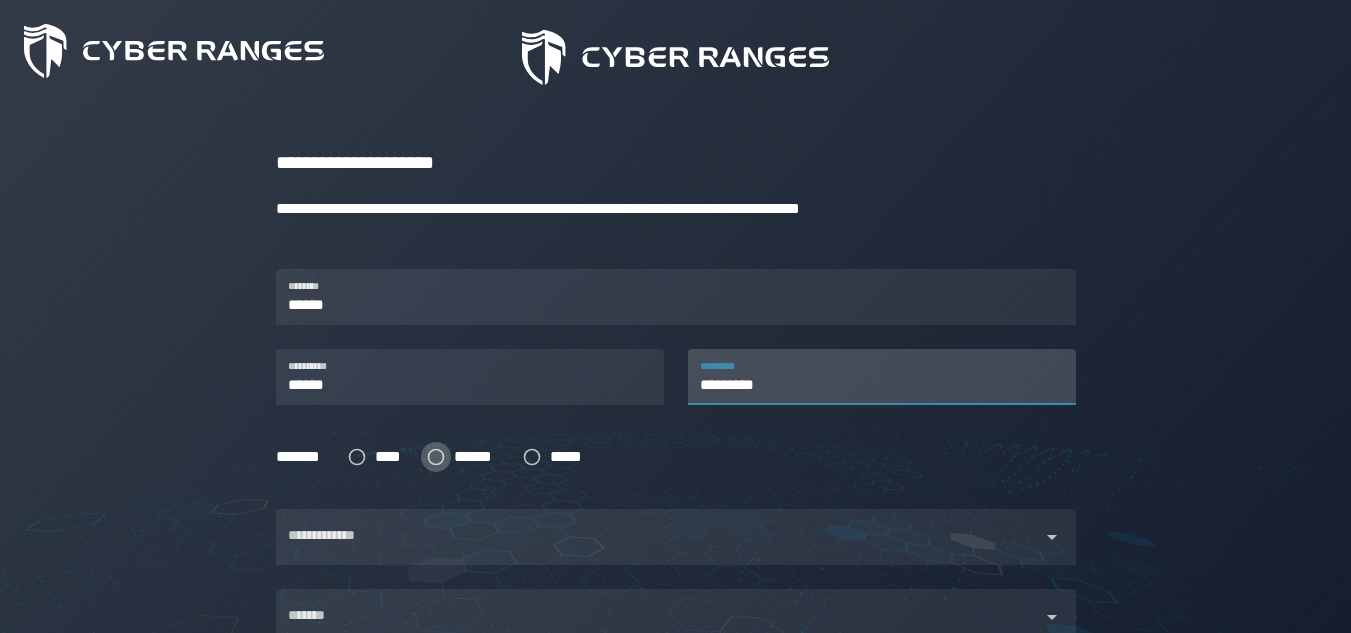 type on "*********" 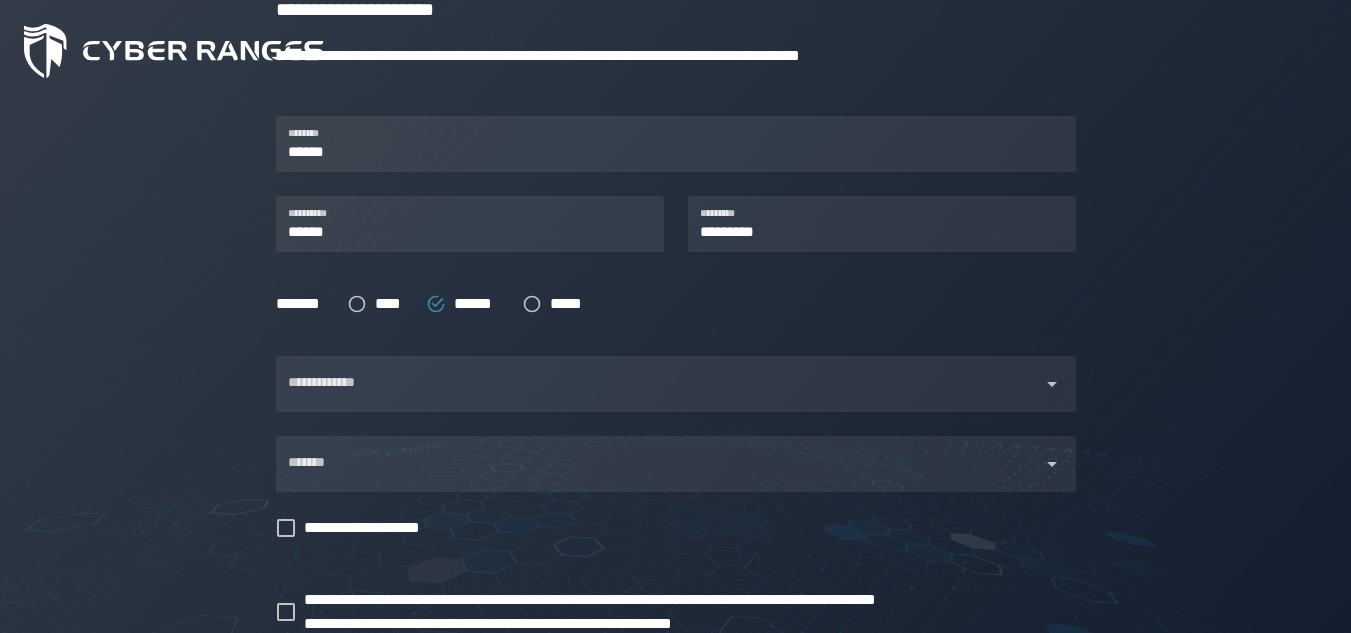 scroll, scrollTop: 346, scrollLeft: 0, axis: vertical 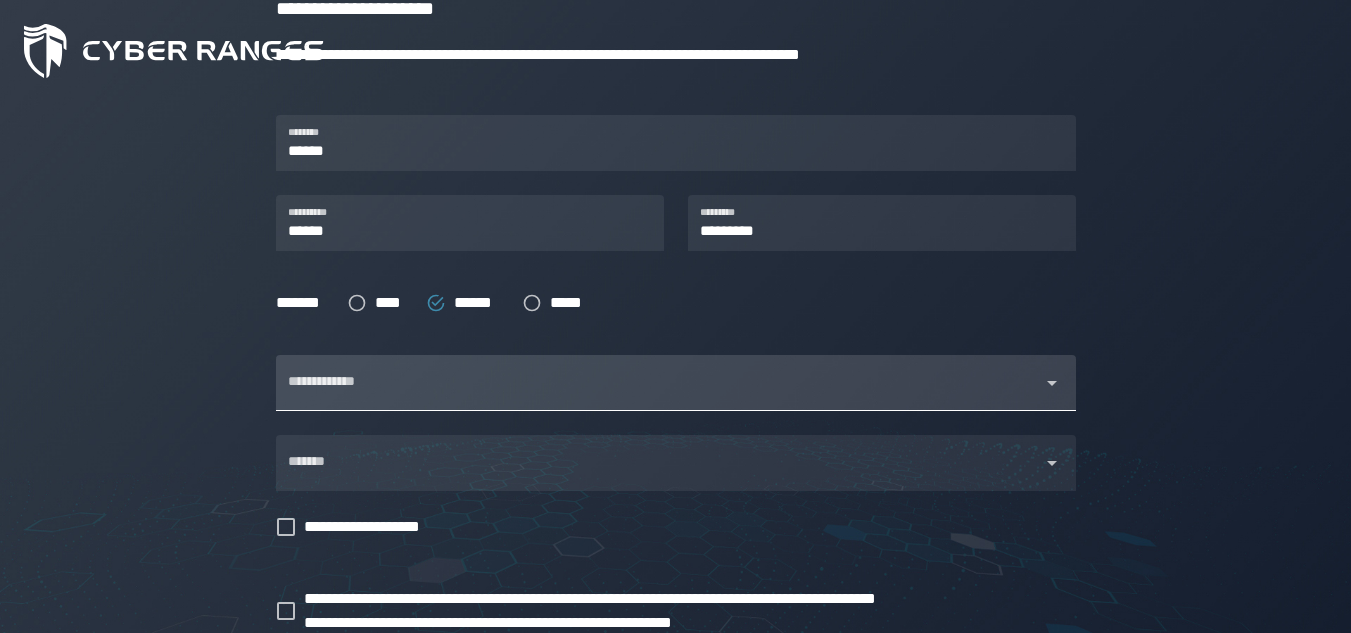 click at bounding box center (658, 395) 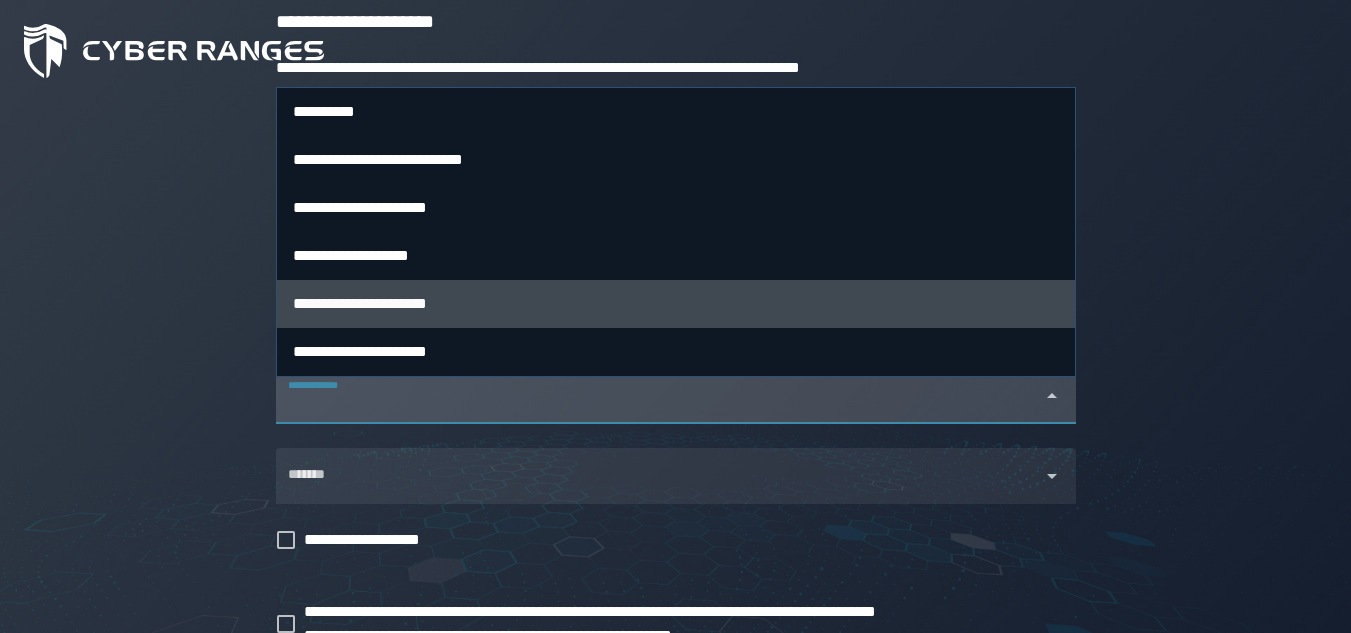scroll, scrollTop: 316, scrollLeft: 0, axis: vertical 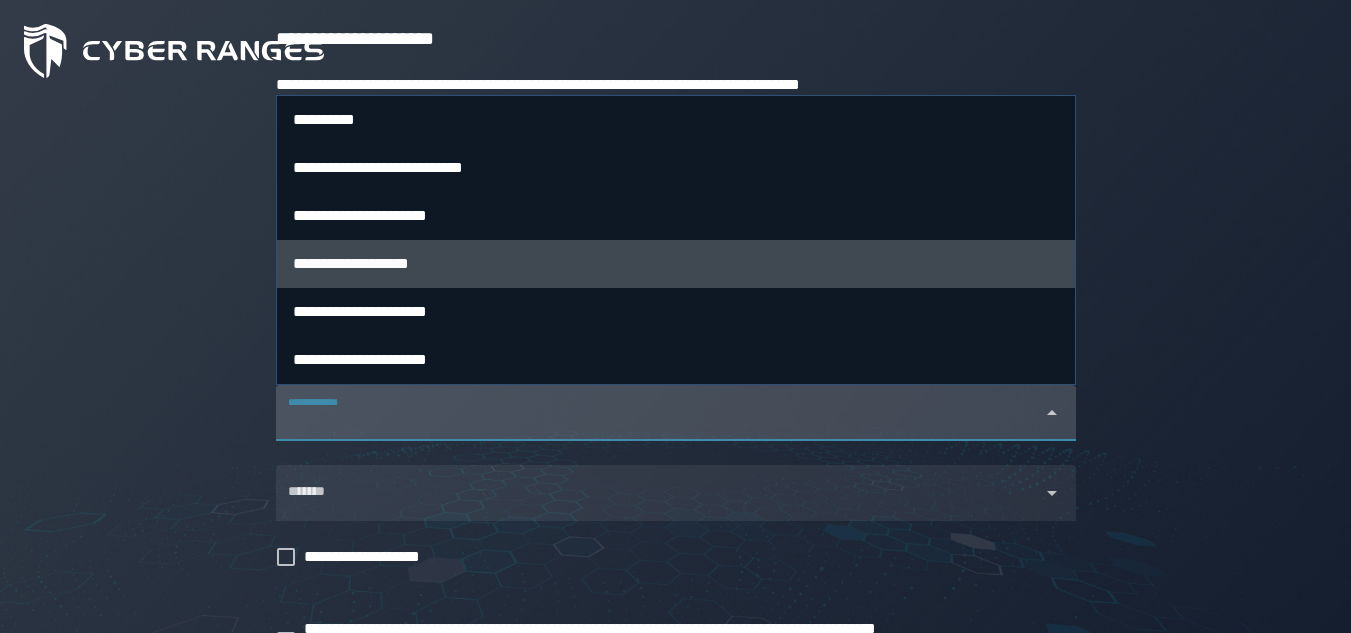 click on "**********" at bounding box center (676, 263) 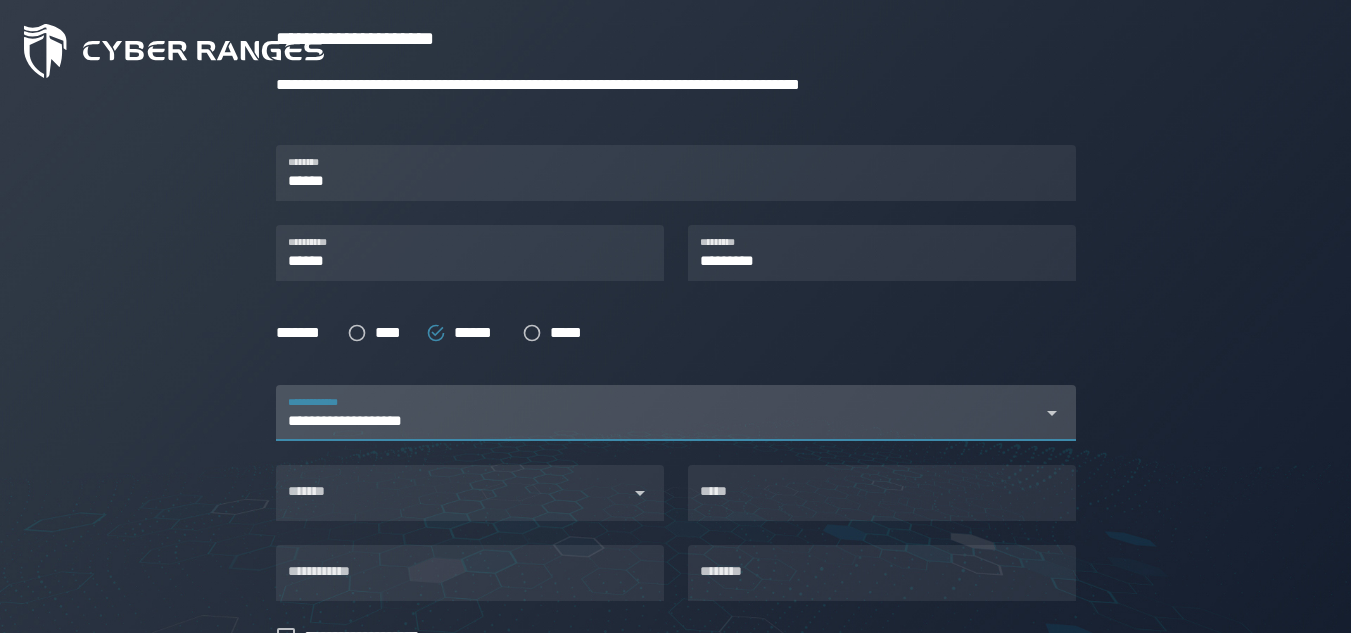 scroll, scrollTop: 463, scrollLeft: 0, axis: vertical 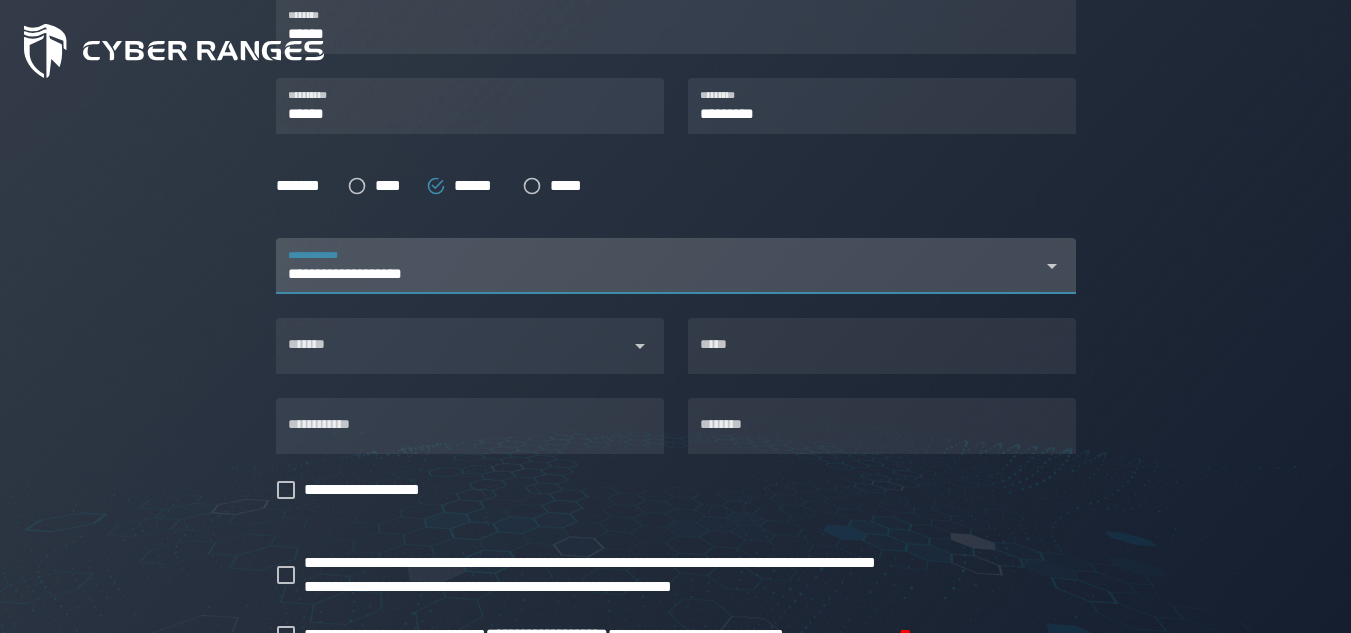 click on "**********" at bounding box center [356, 274] 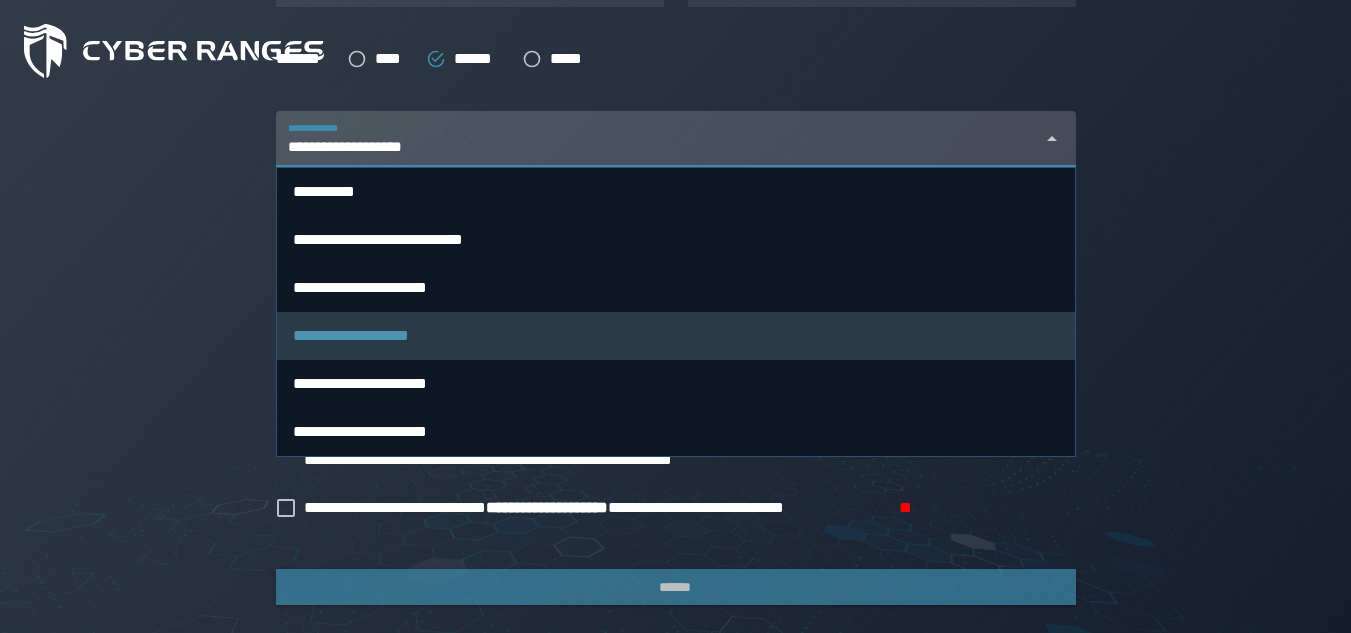 scroll, scrollTop: 591, scrollLeft: 0, axis: vertical 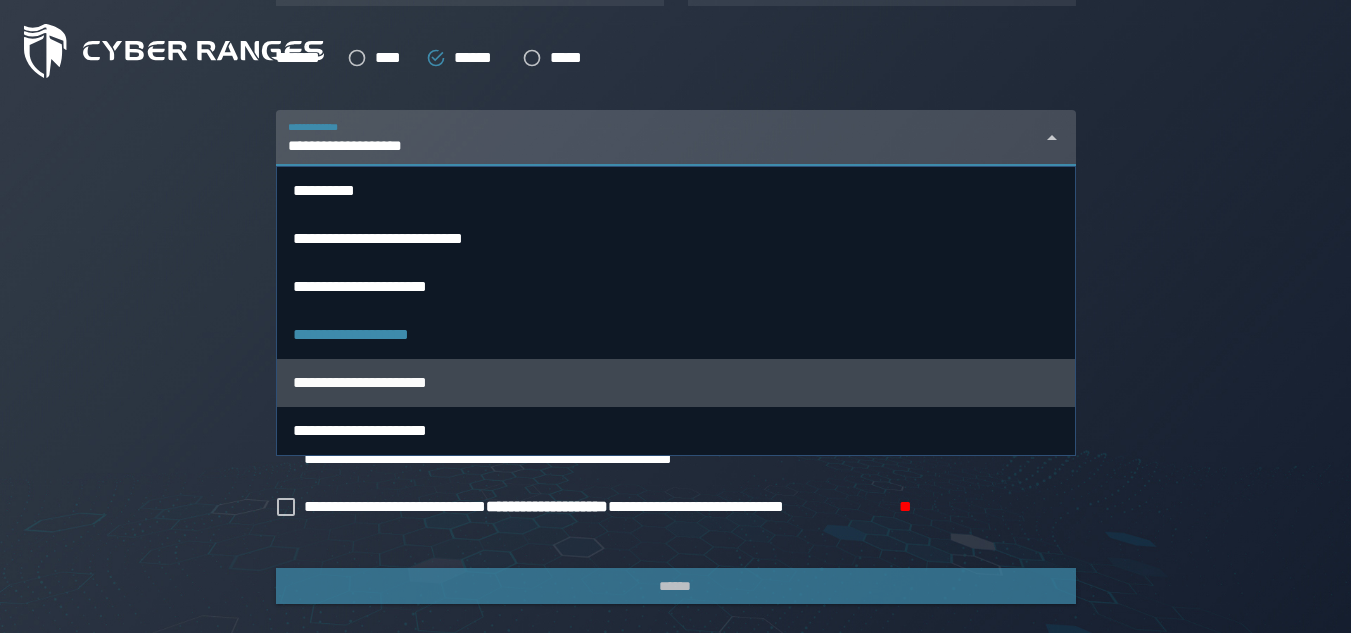 click on "**********" at bounding box center (676, 382) 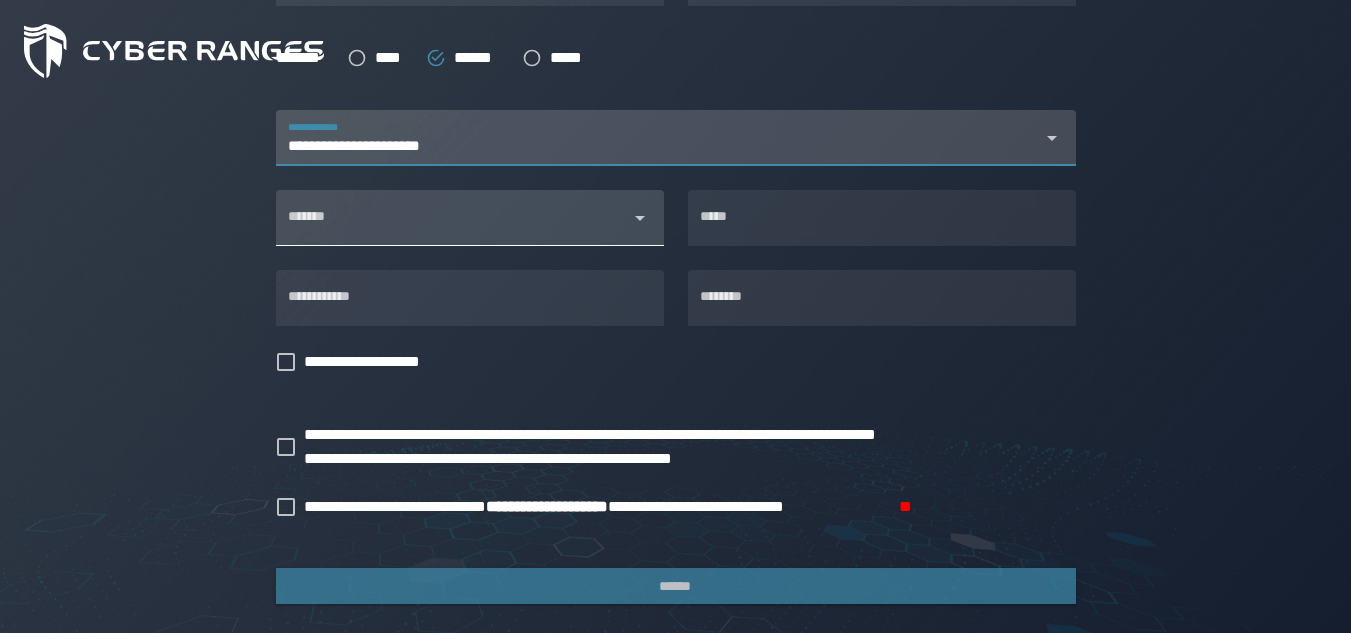 scroll, scrollTop: 0, scrollLeft: 0, axis: both 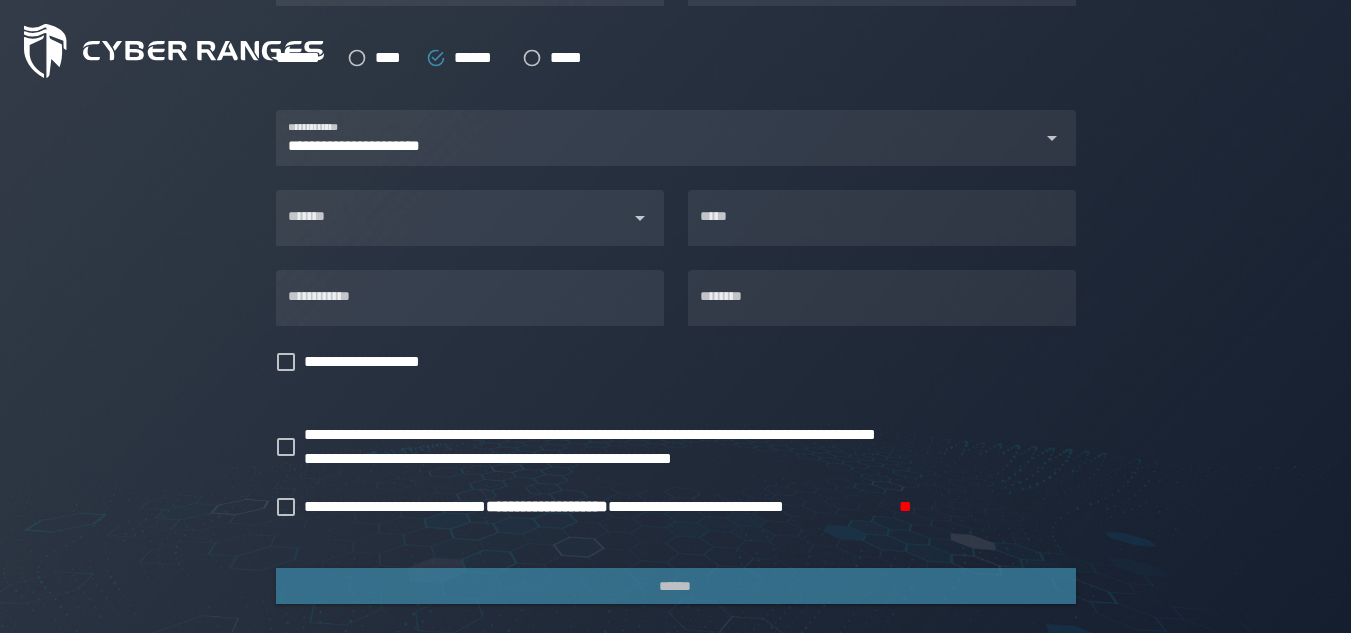 click on "**********" 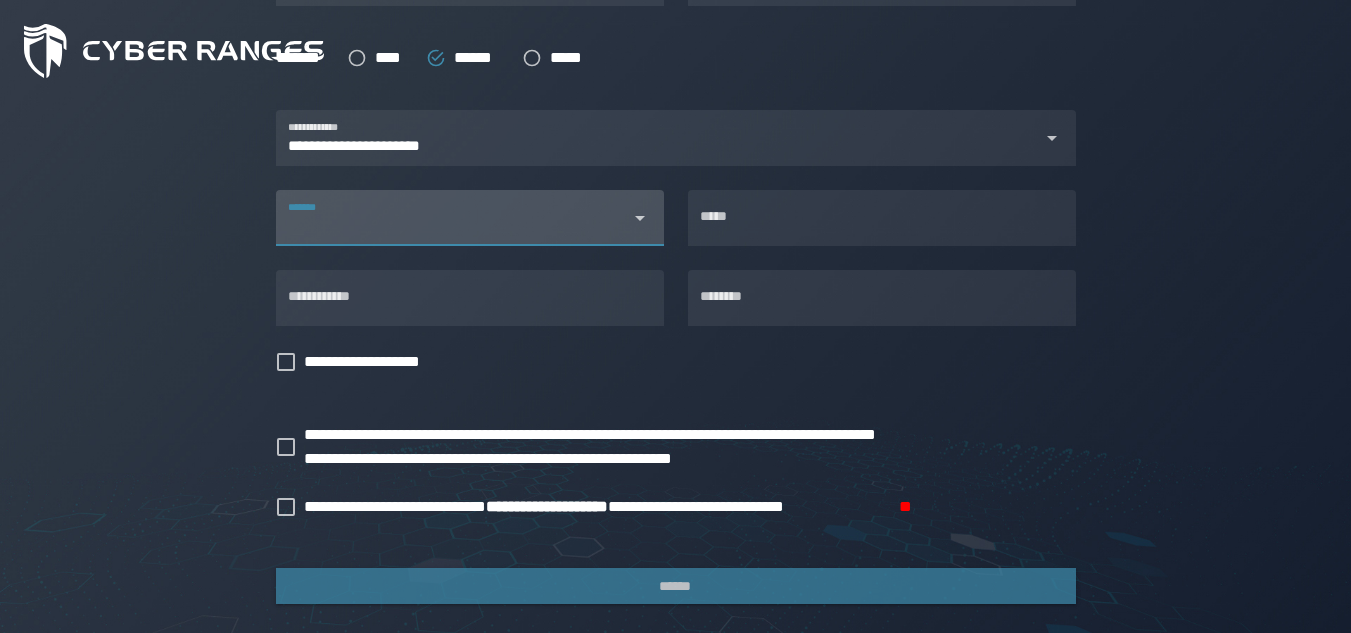 click on "*******" at bounding box center [452, 226] 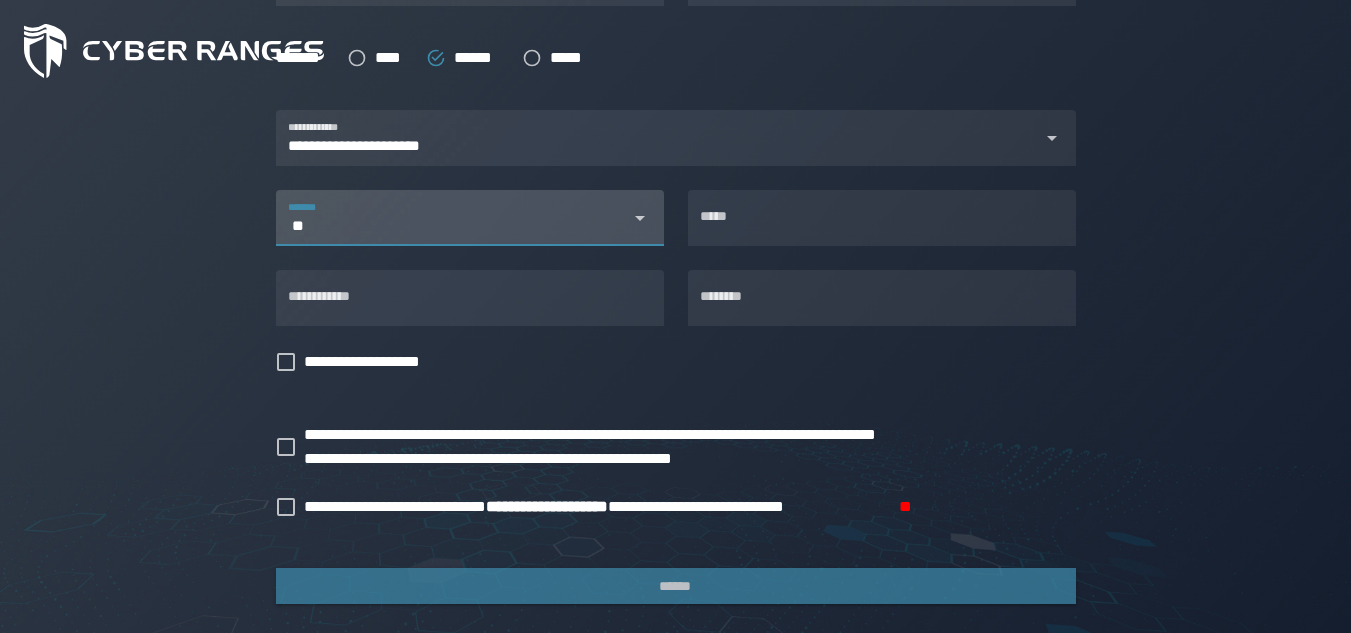 type on "***" 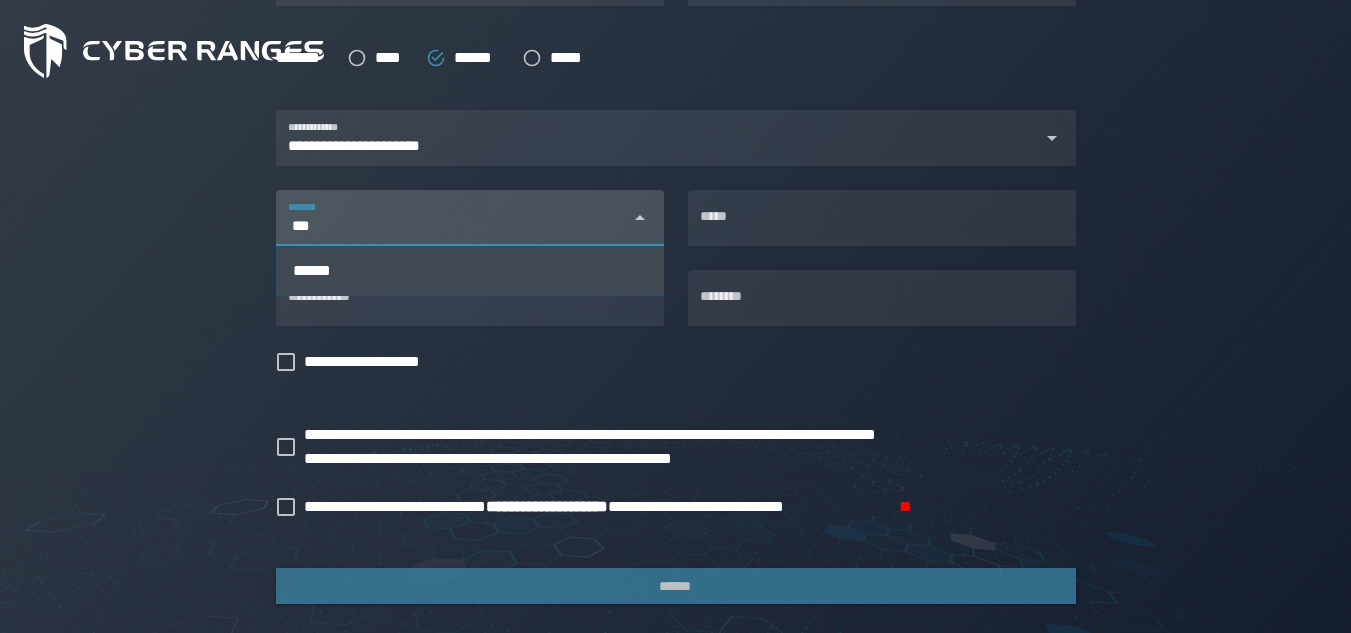 type 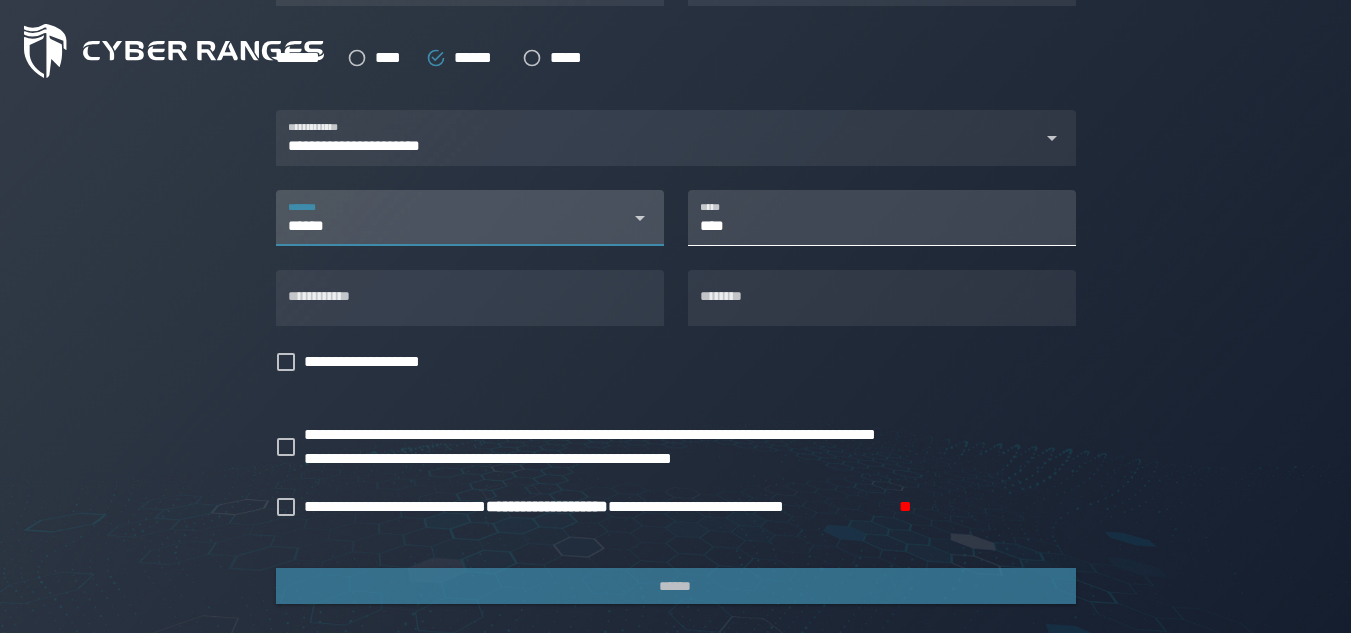 click on "****" at bounding box center (882, 218) 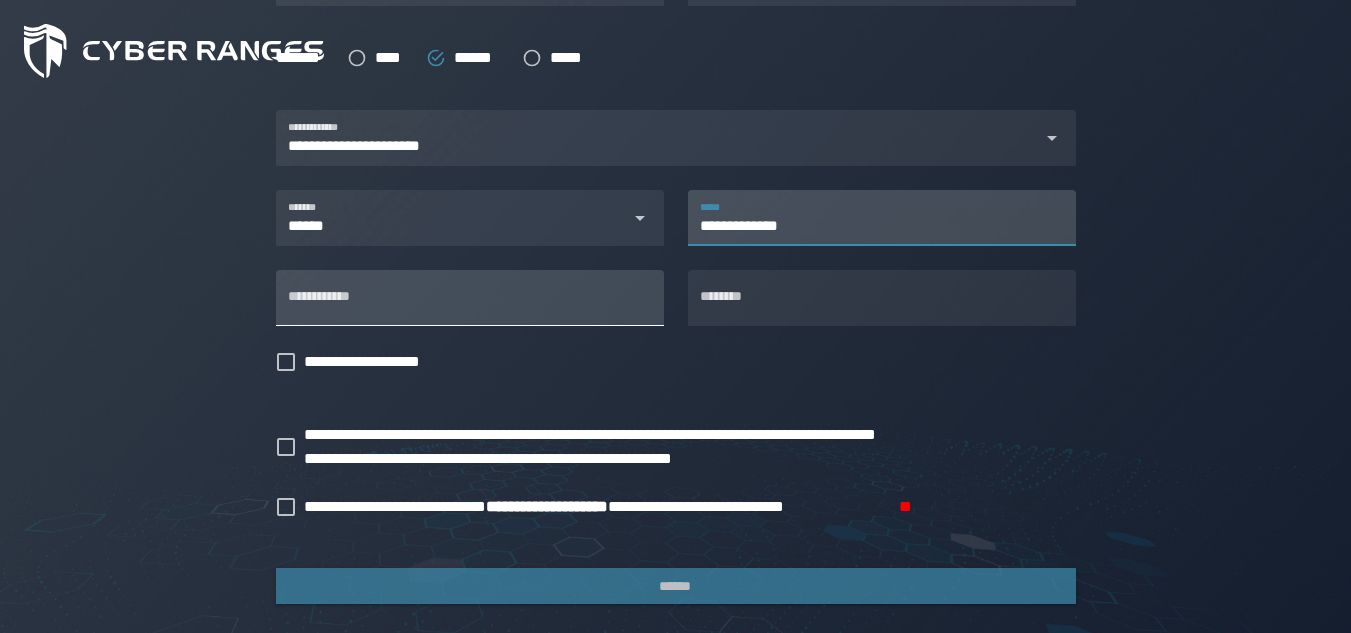 type on "**********" 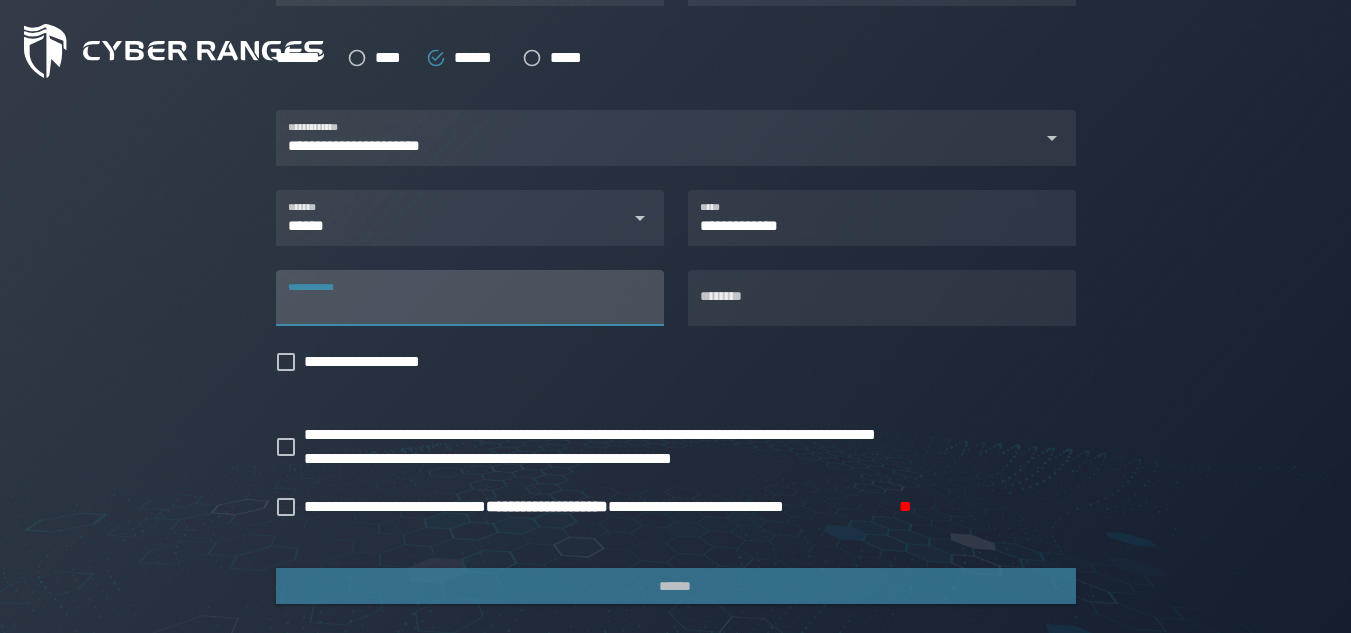 click on "**********" at bounding box center (470, 298) 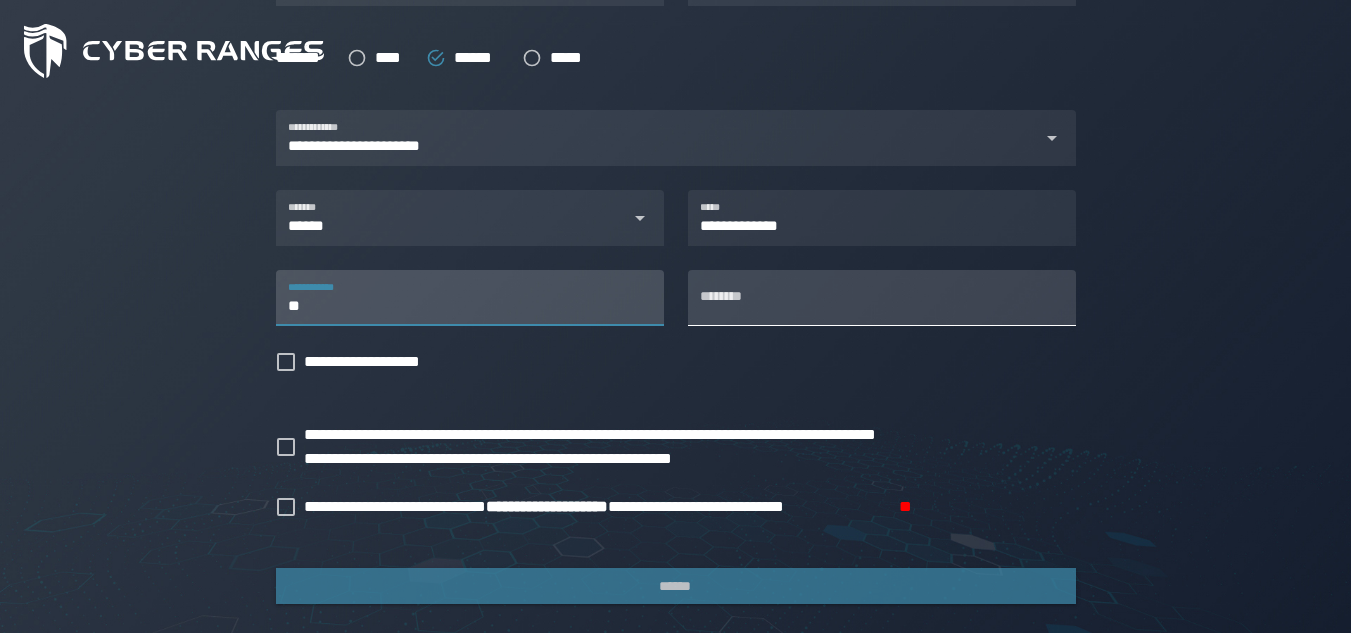 type on "**" 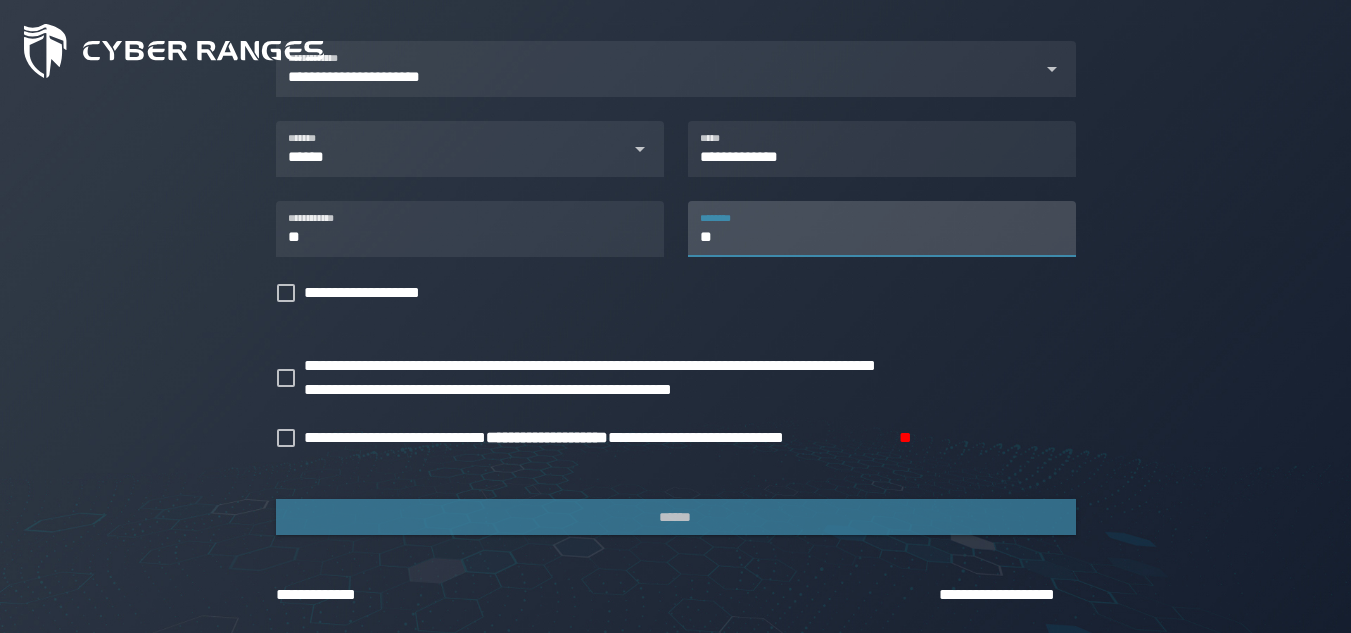 scroll, scrollTop: 661, scrollLeft: 0, axis: vertical 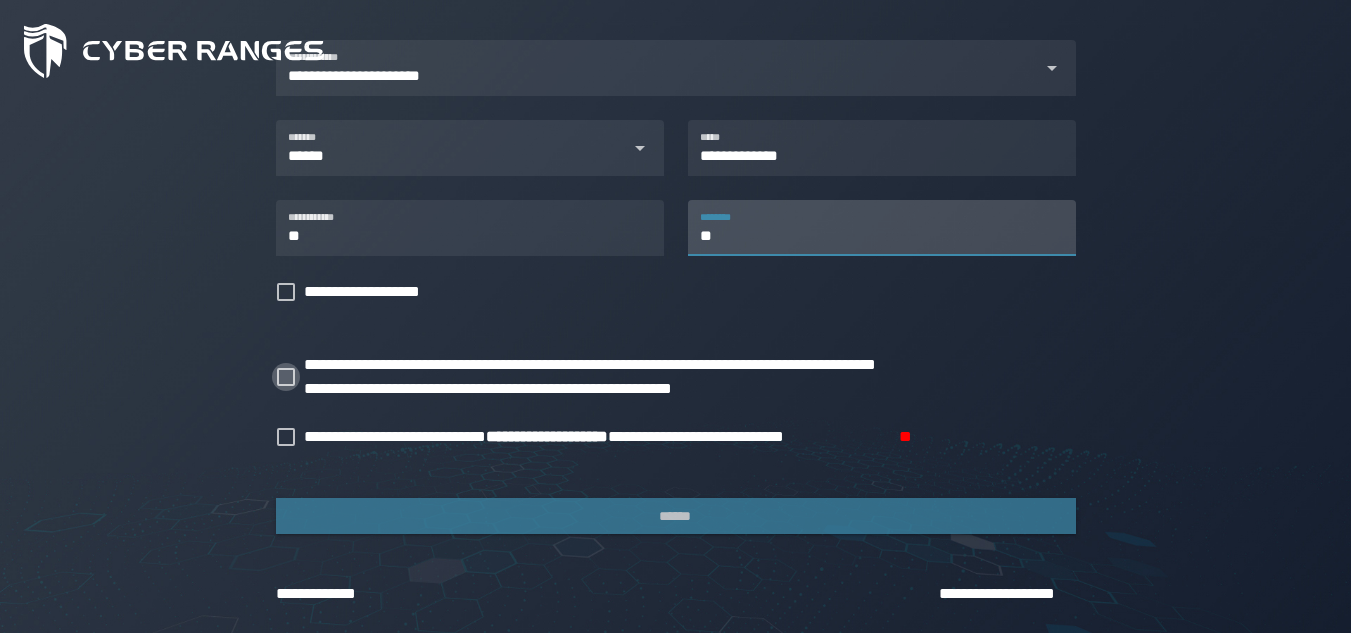 type on "**" 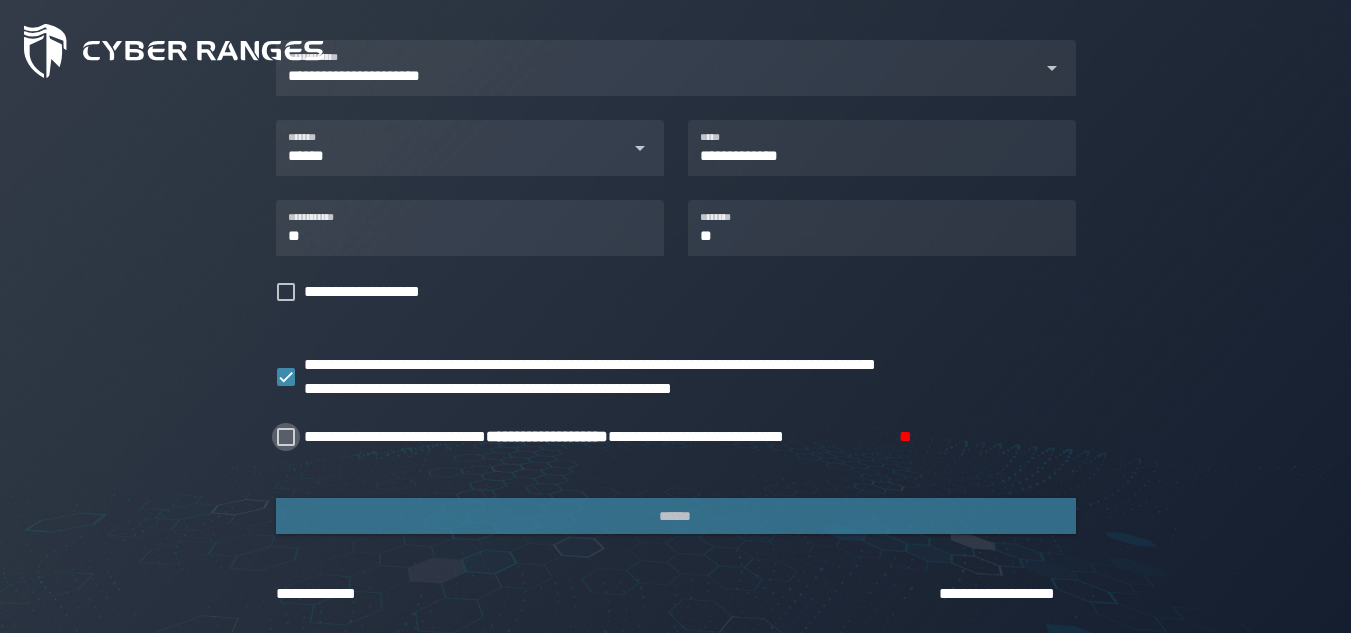 click at bounding box center (286, 437) 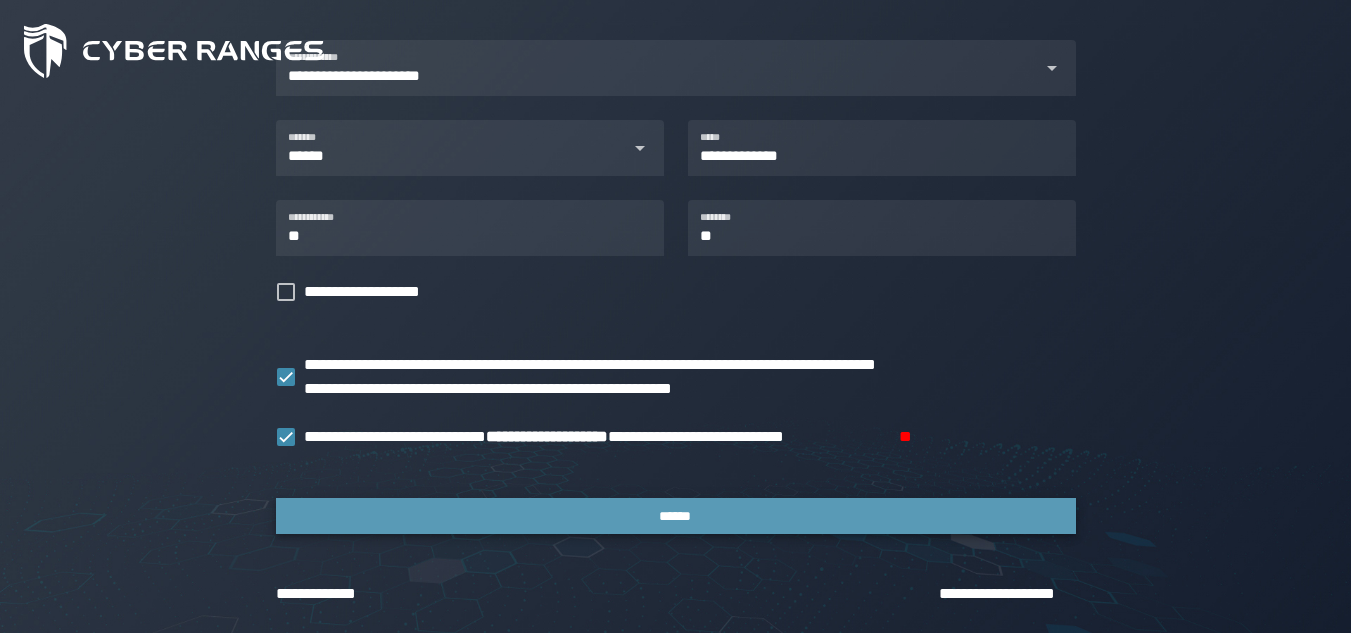 click on "******" at bounding box center (676, 516) 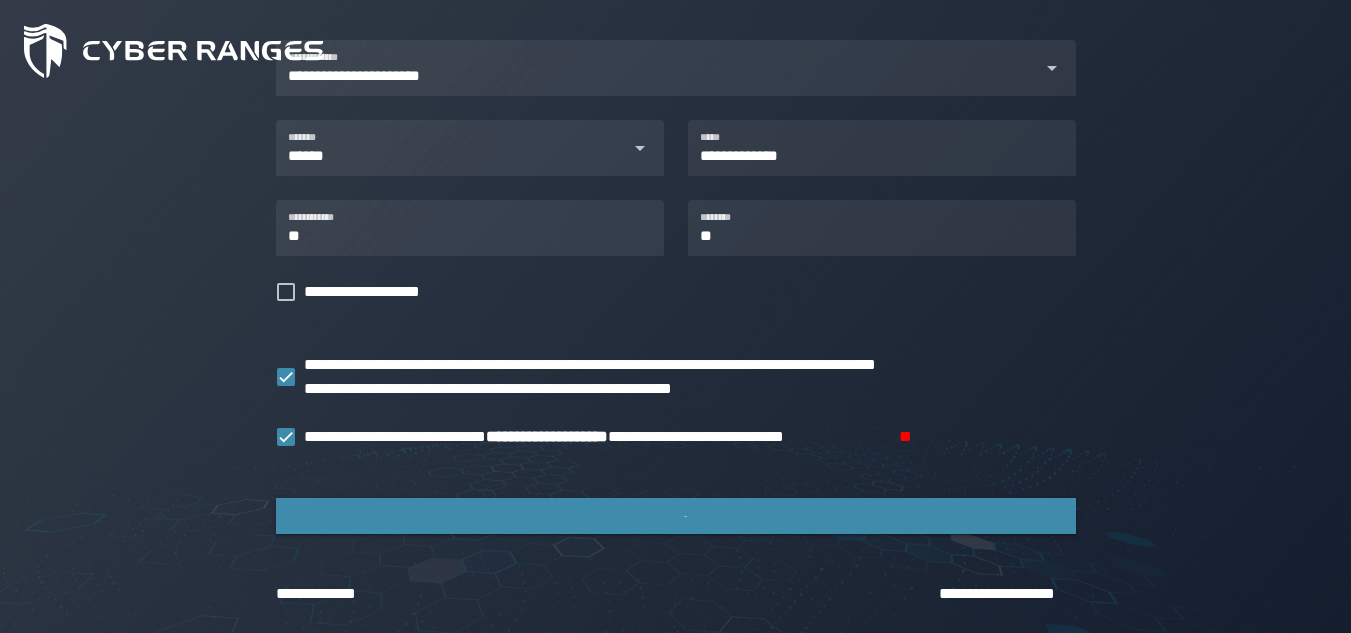 scroll, scrollTop: 0, scrollLeft: 0, axis: both 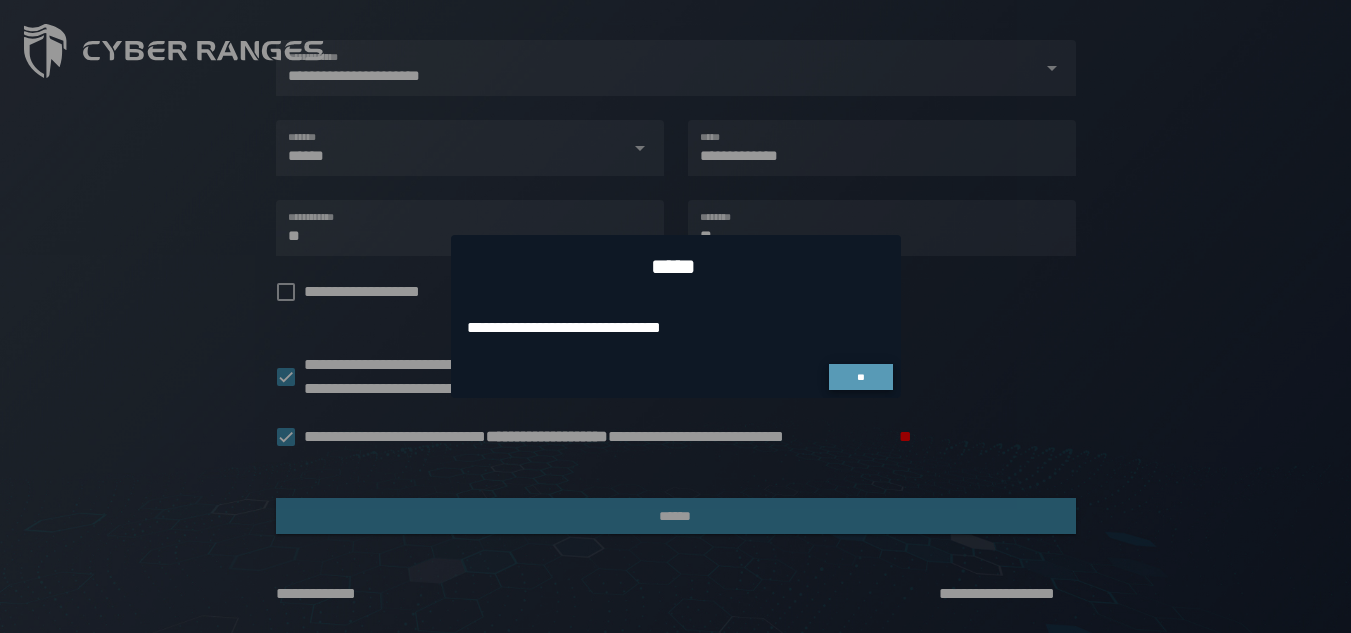 click on "**" at bounding box center [860, 377] 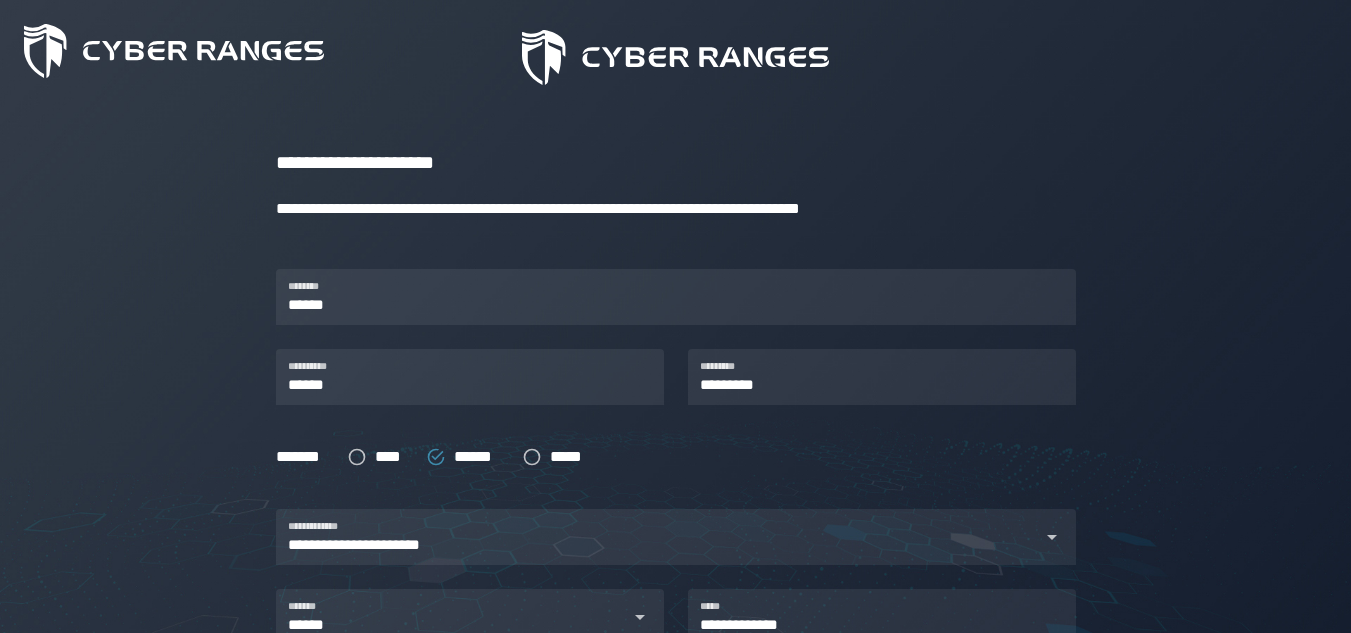 scroll, scrollTop: 698, scrollLeft: 0, axis: vertical 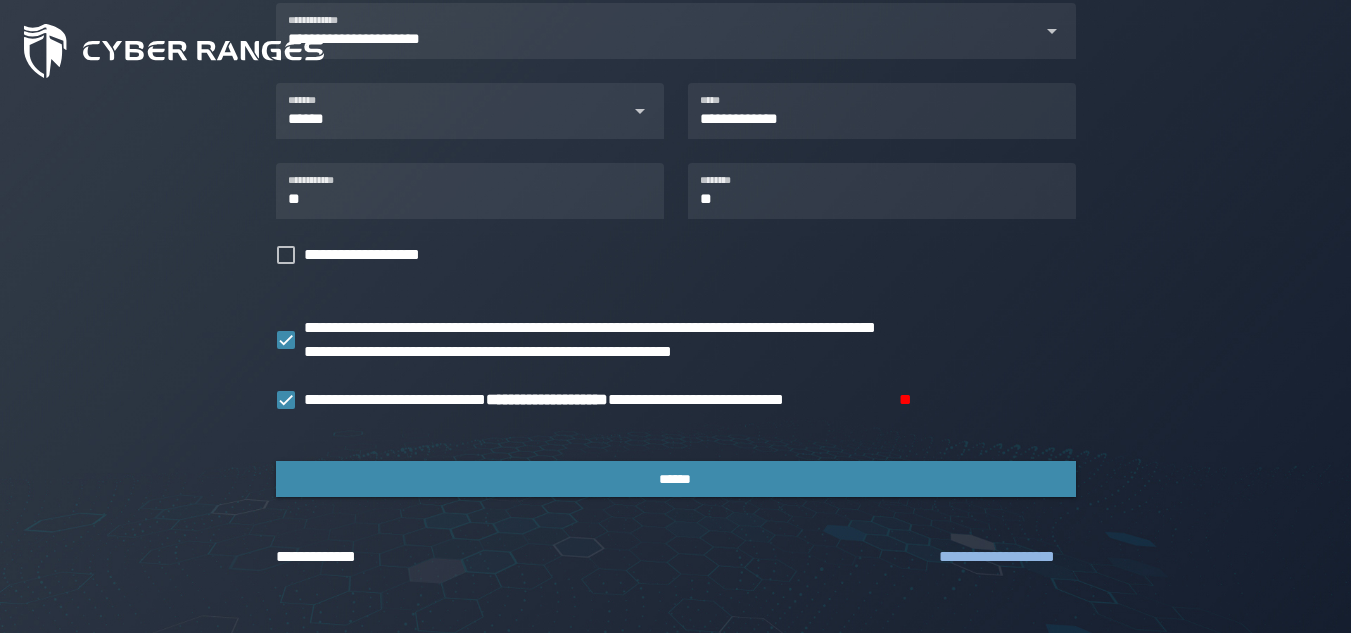 click on "**********" 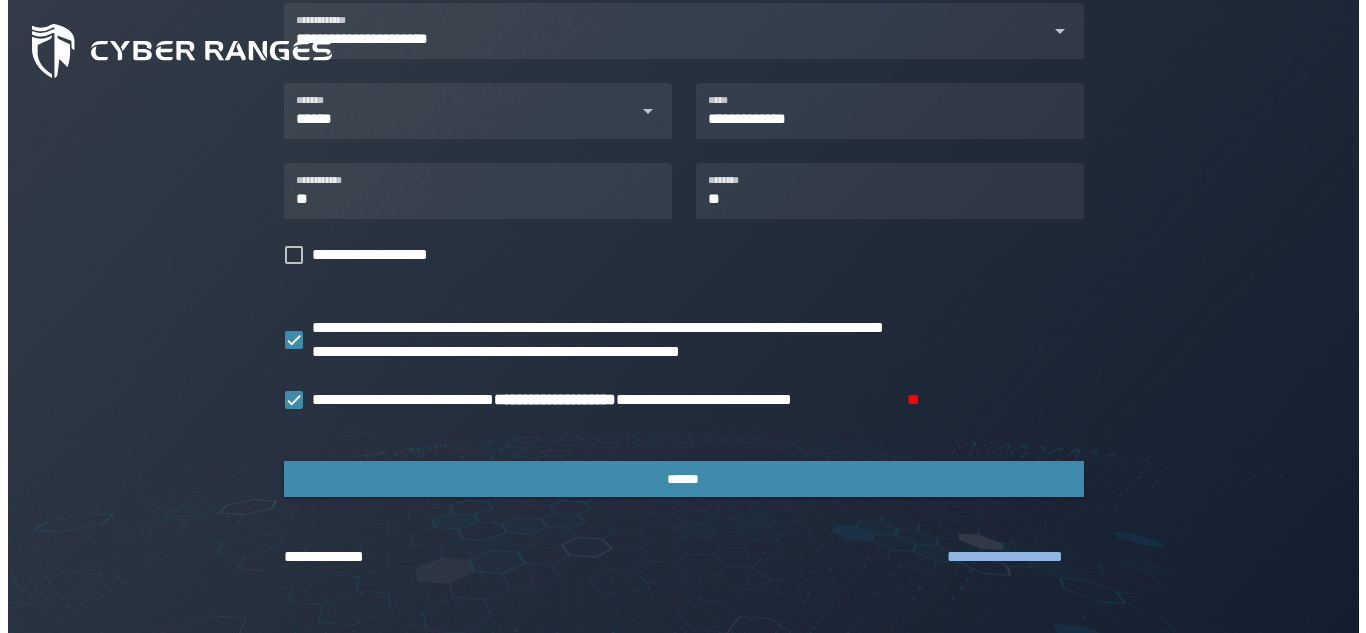 scroll, scrollTop: 0, scrollLeft: 0, axis: both 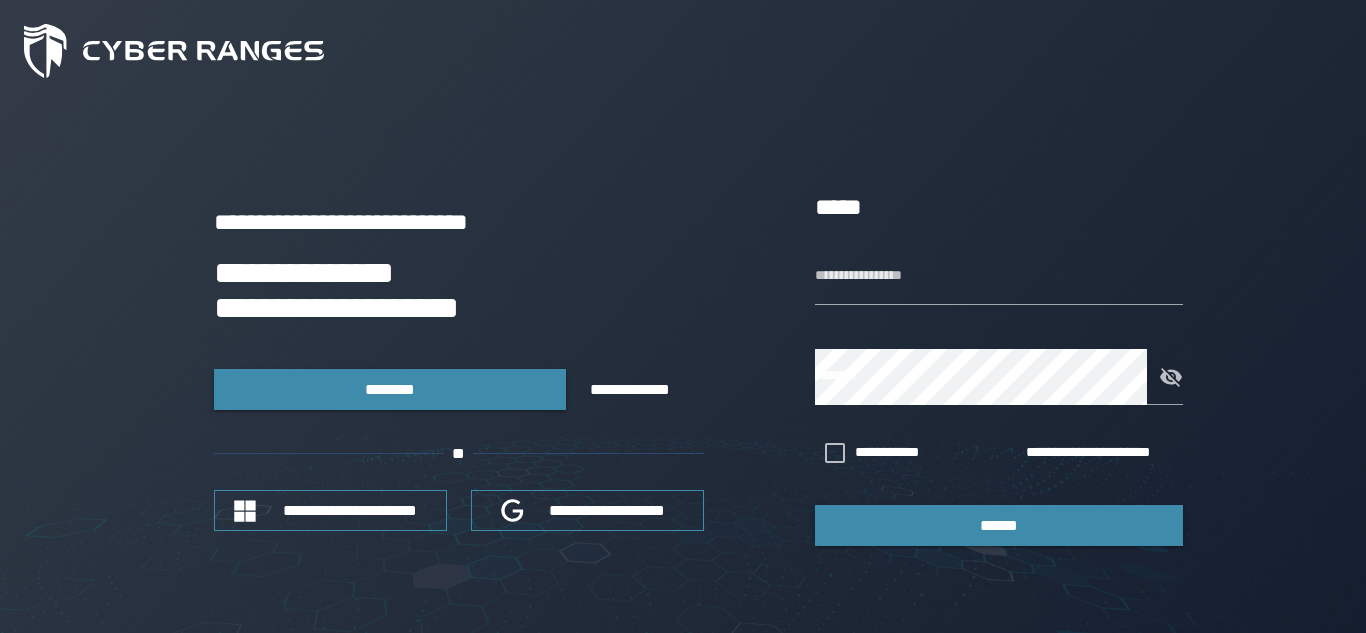 click at bounding box center [999, 315] 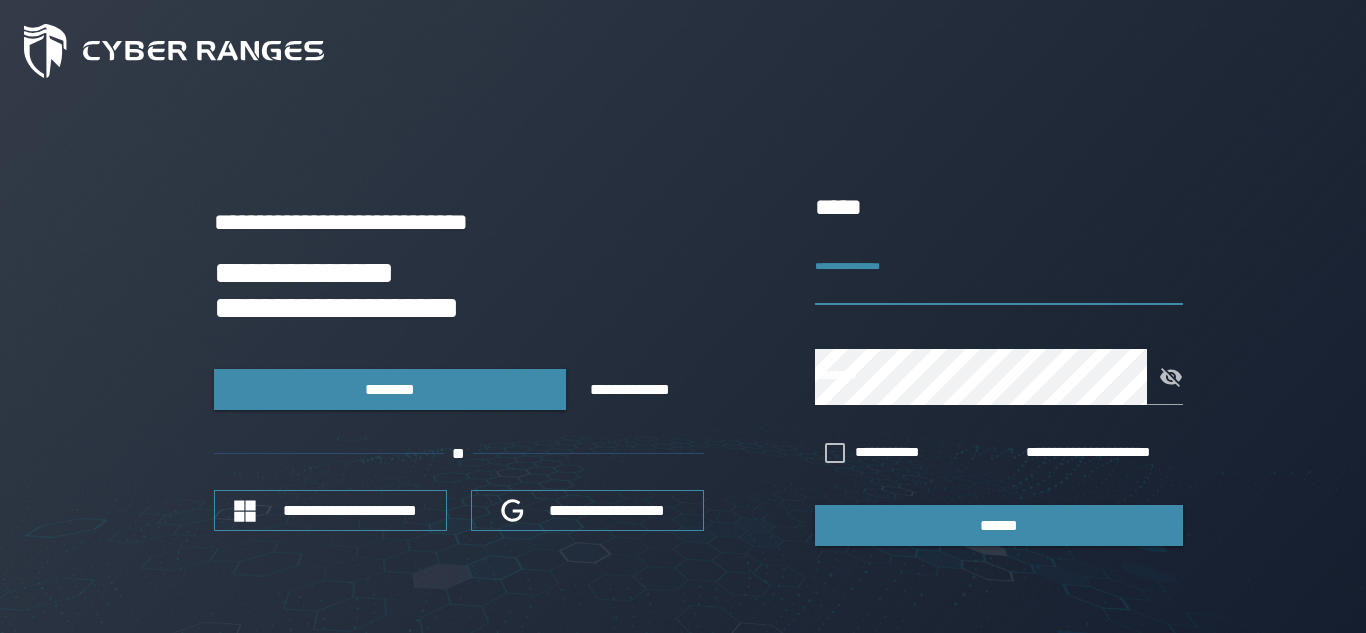 click on "**********" at bounding box center (999, 277) 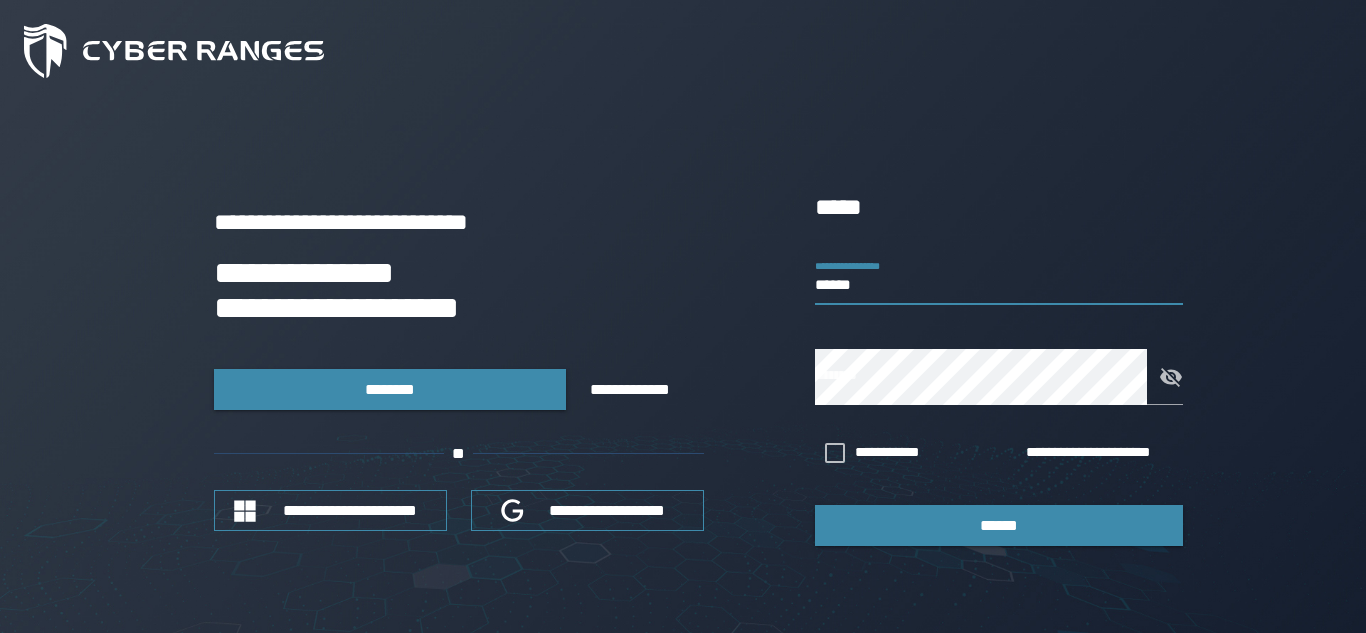type on "******" 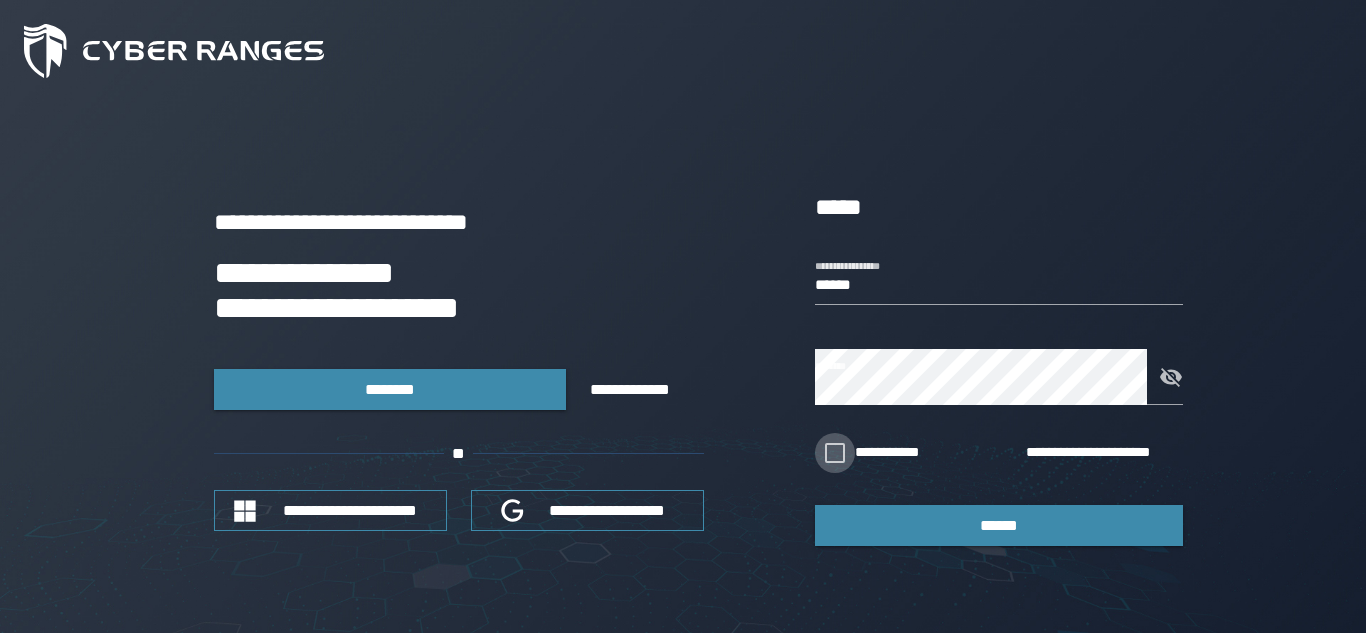 click at bounding box center [835, 453] 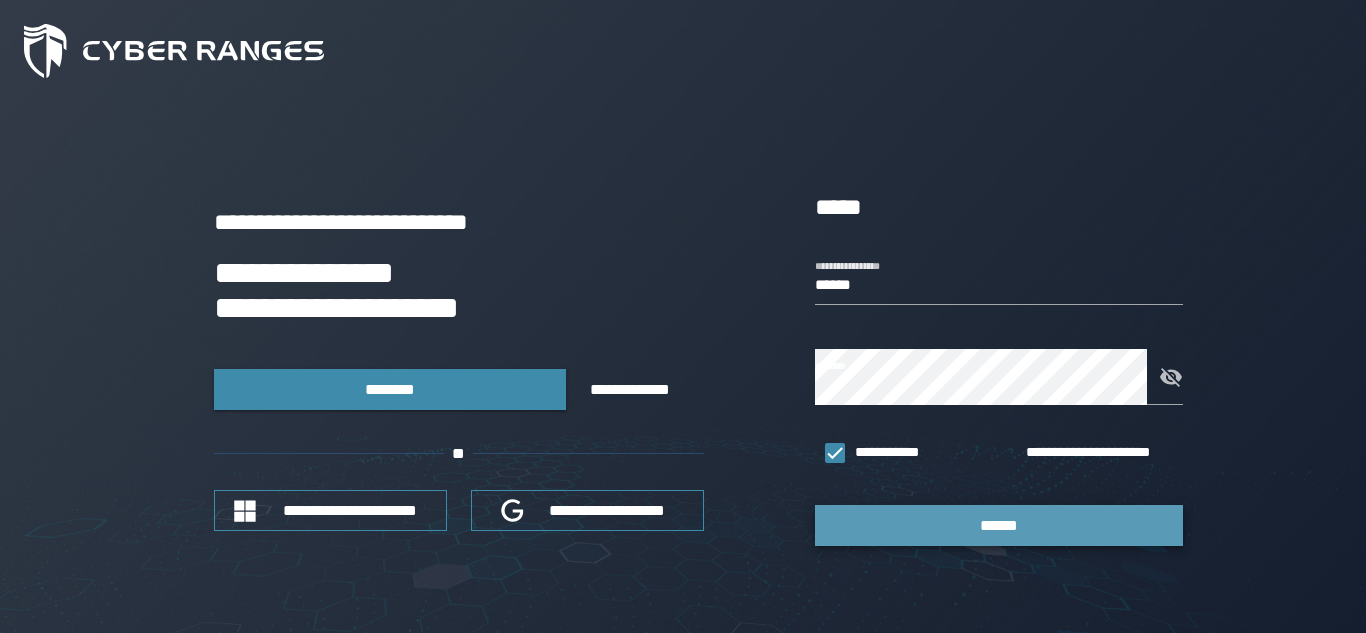 click on "******" at bounding box center (999, 525) 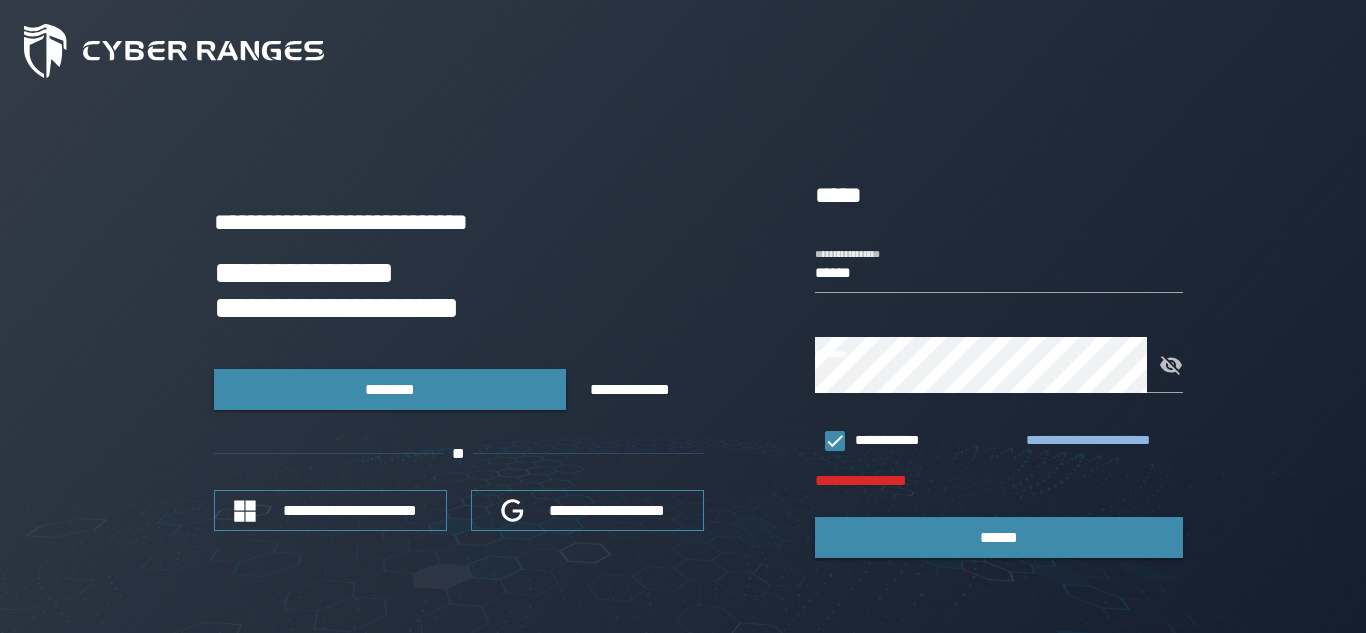 click on "**********" at bounding box center (1100, 441) 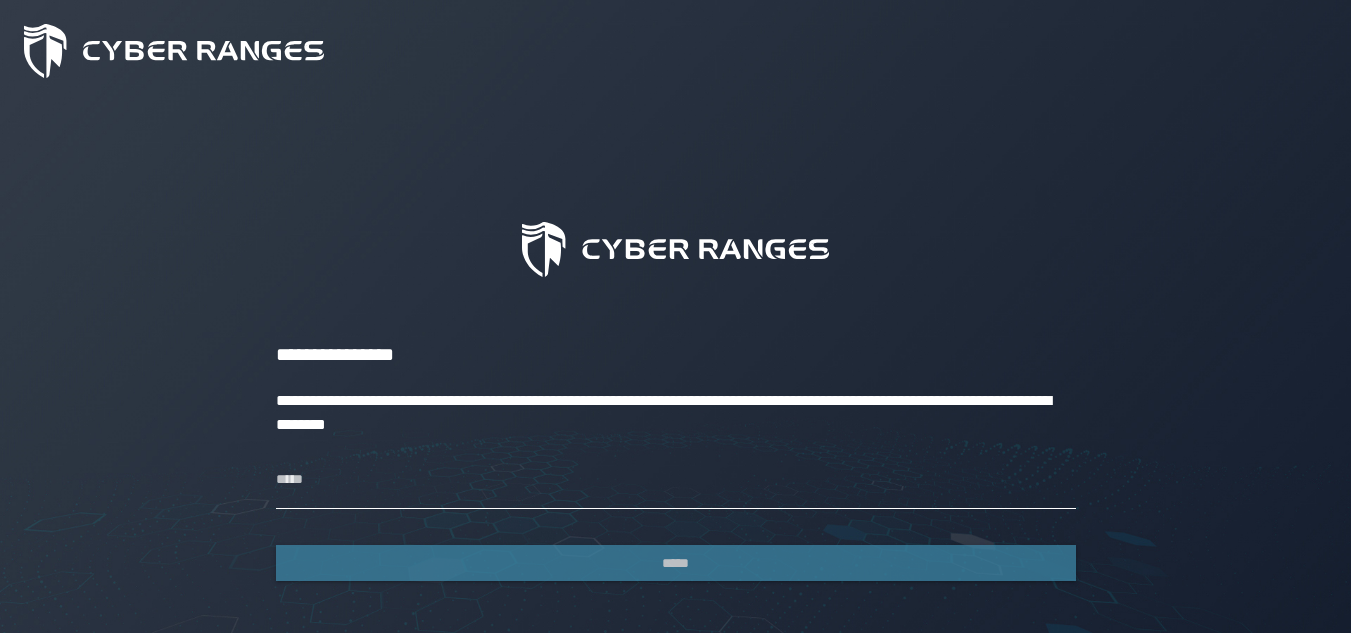click on "*****" at bounding box center (676, 481) 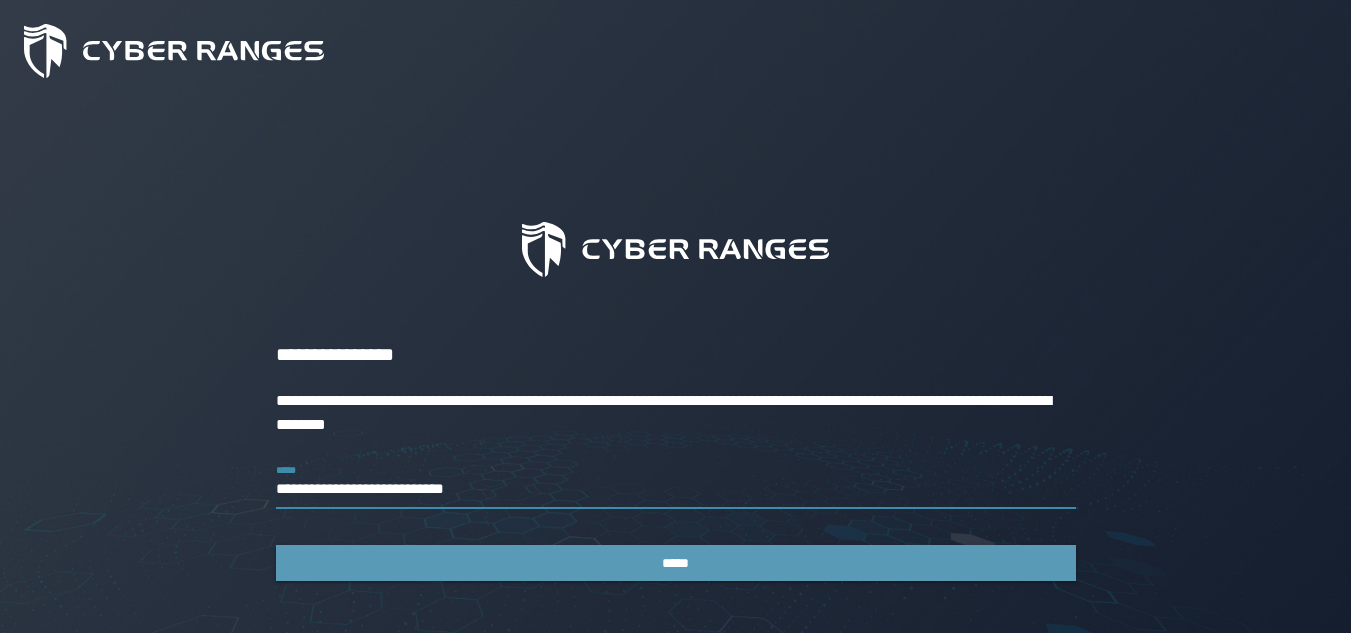 type on "**********" 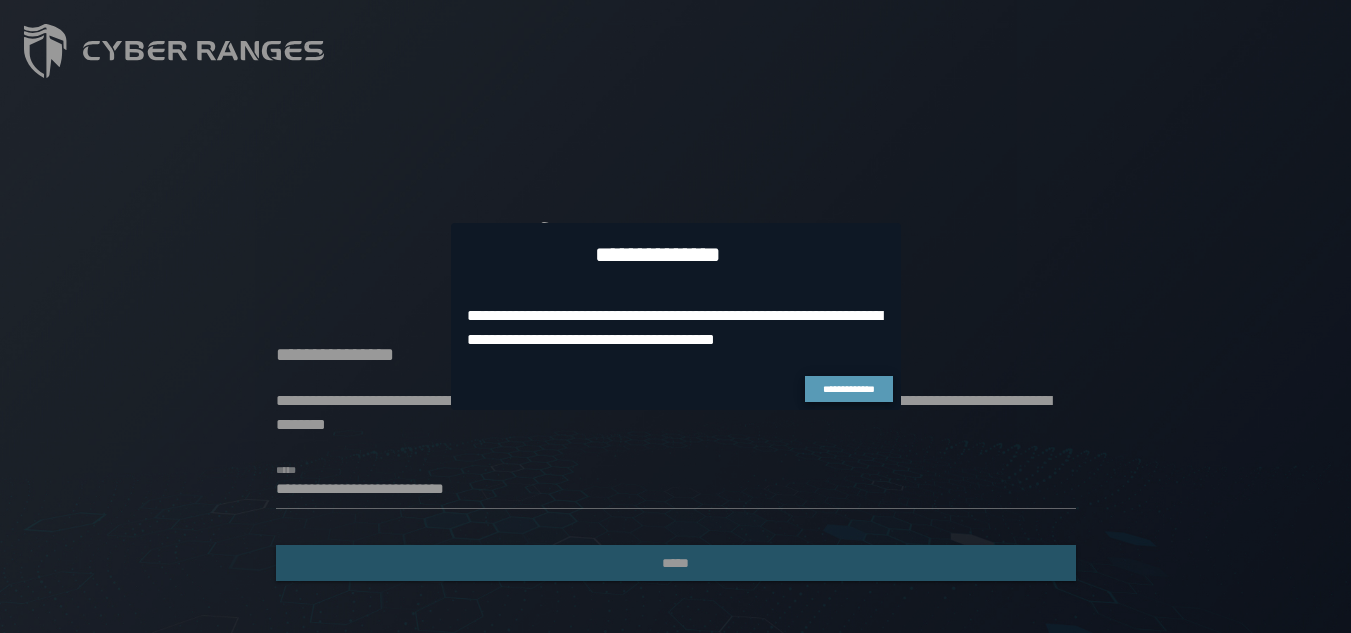 click on "**********" at bounding box center [849, 389] 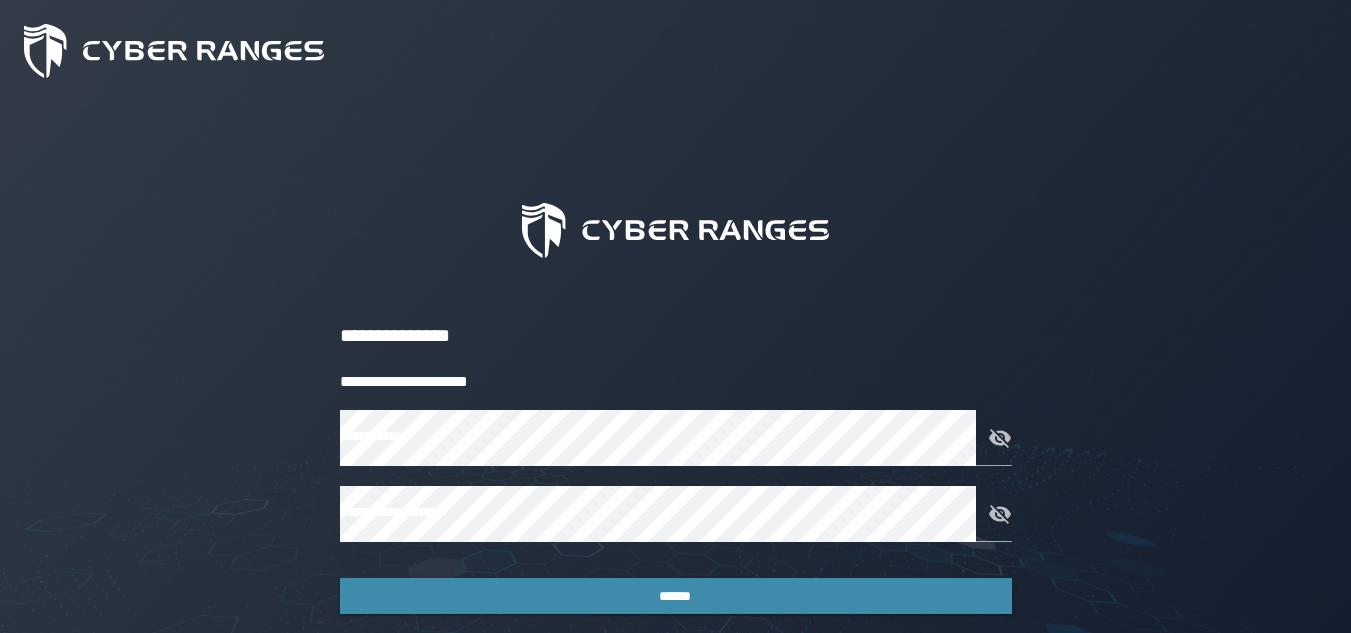 scroll, scrollTop: 0, scrollLeft: 0, axis: both 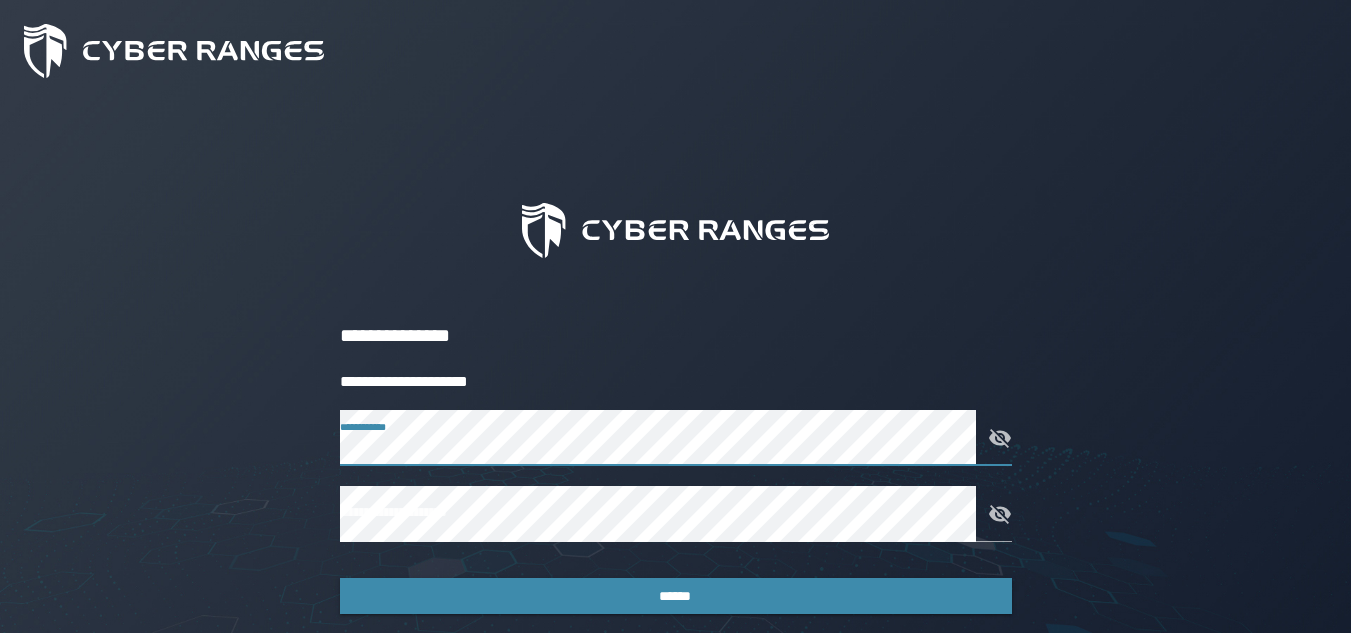 click 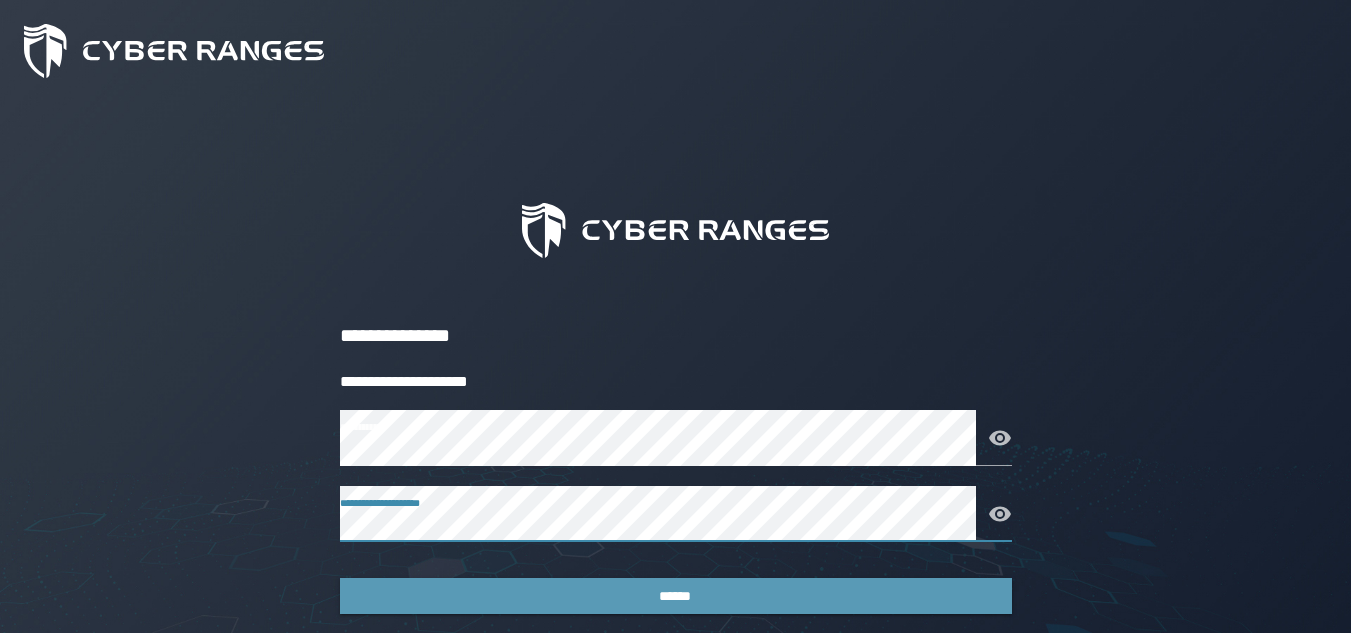 click on "******" at bounding box center [676, 596] 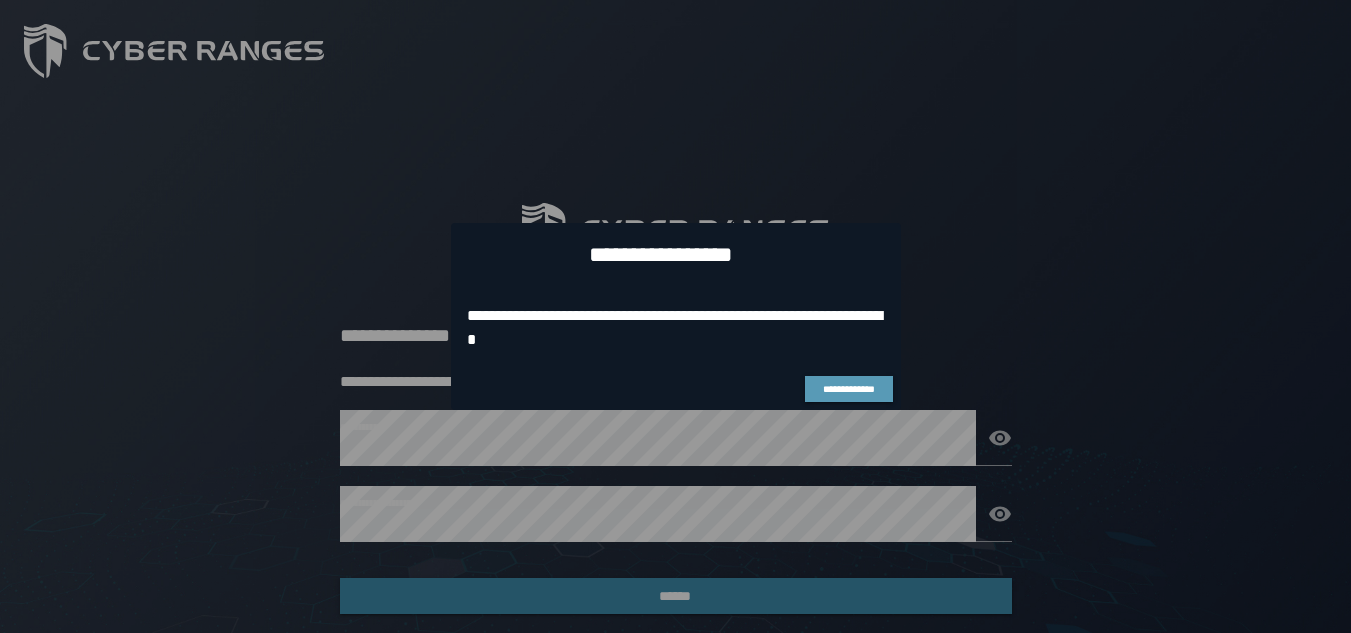 click on "**********" at bounding box center [849, 389] 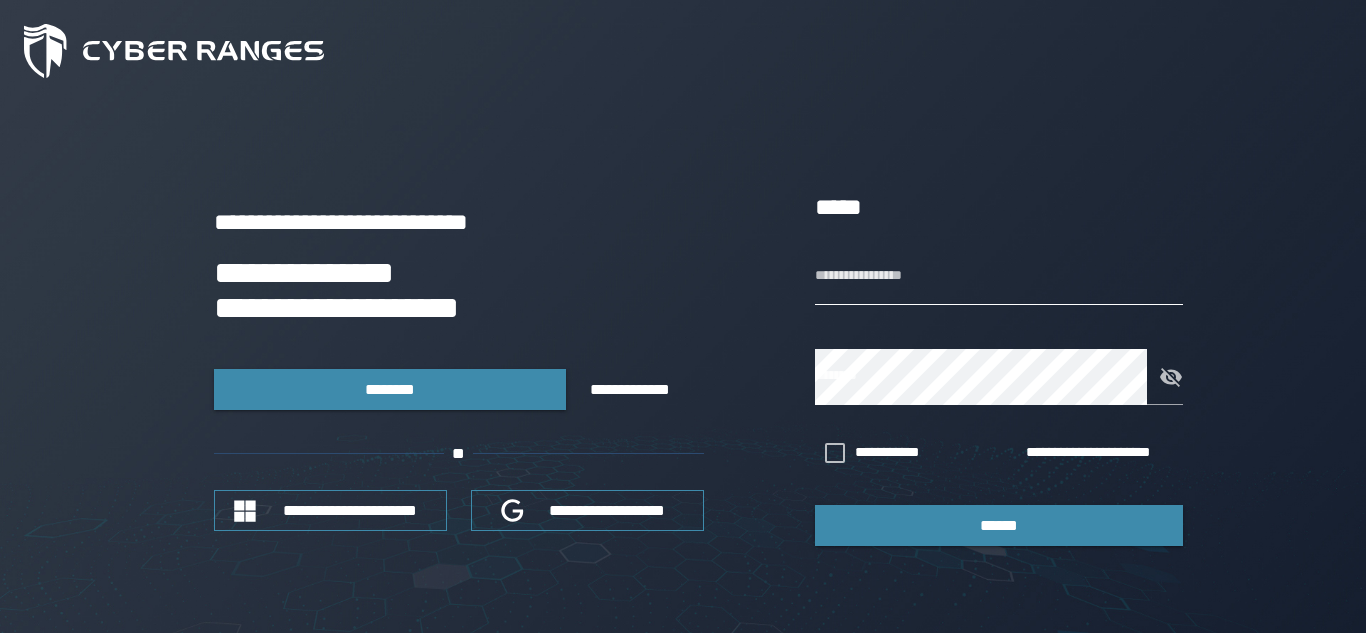 click on "**********" at bounding box center (999, 277) 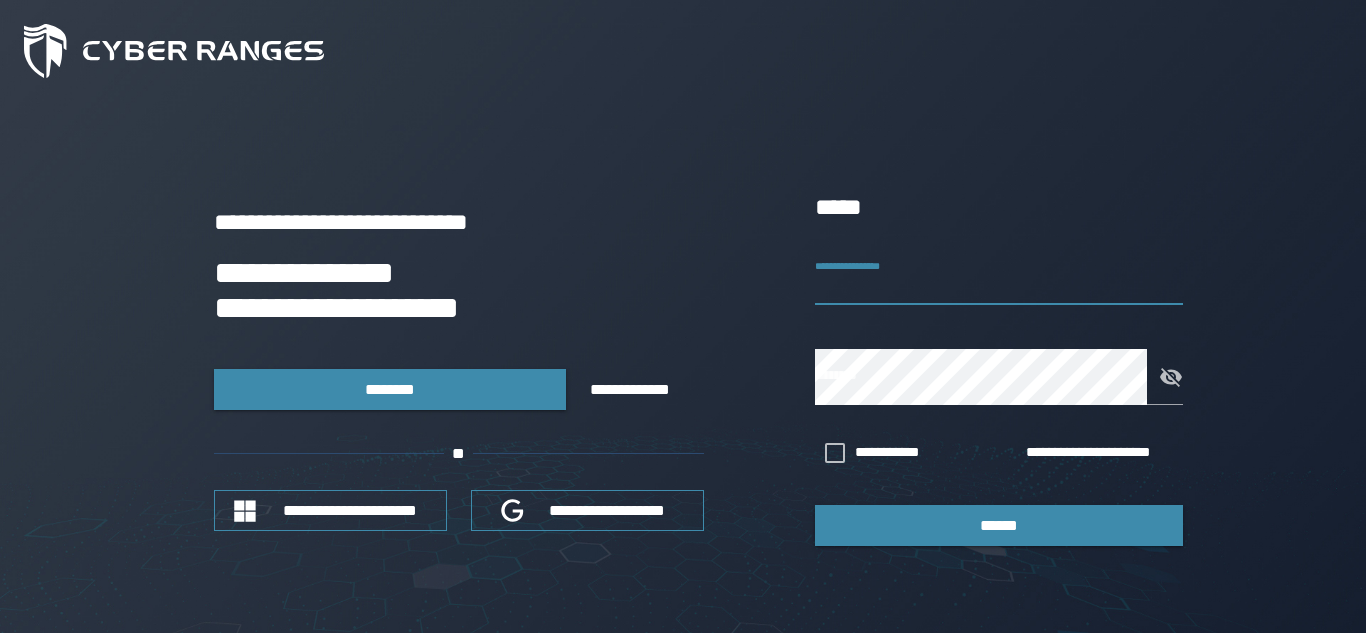paste on "**********" 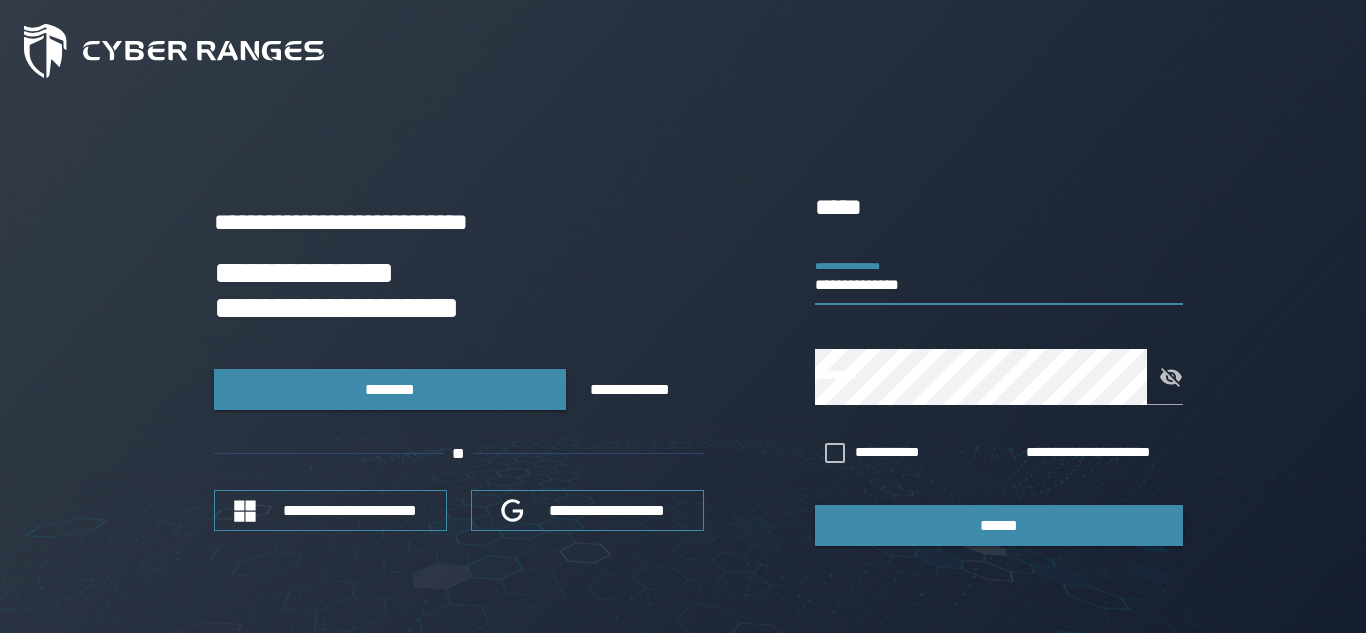 type on "**********" 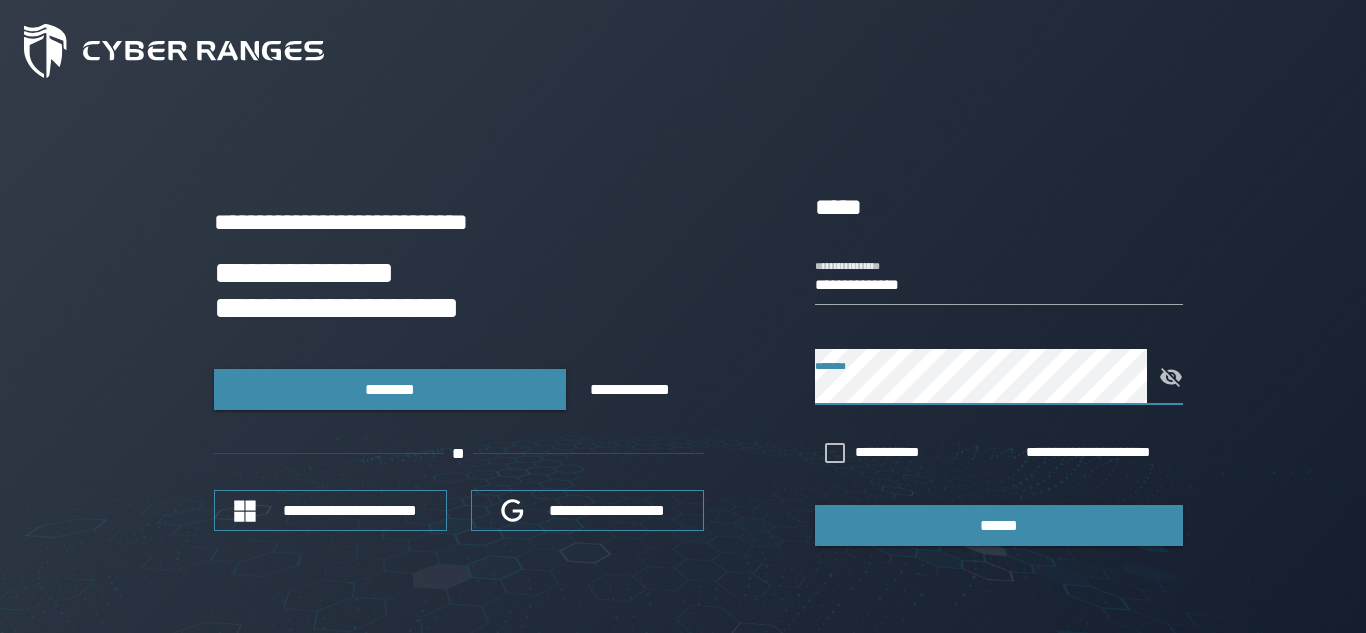 click 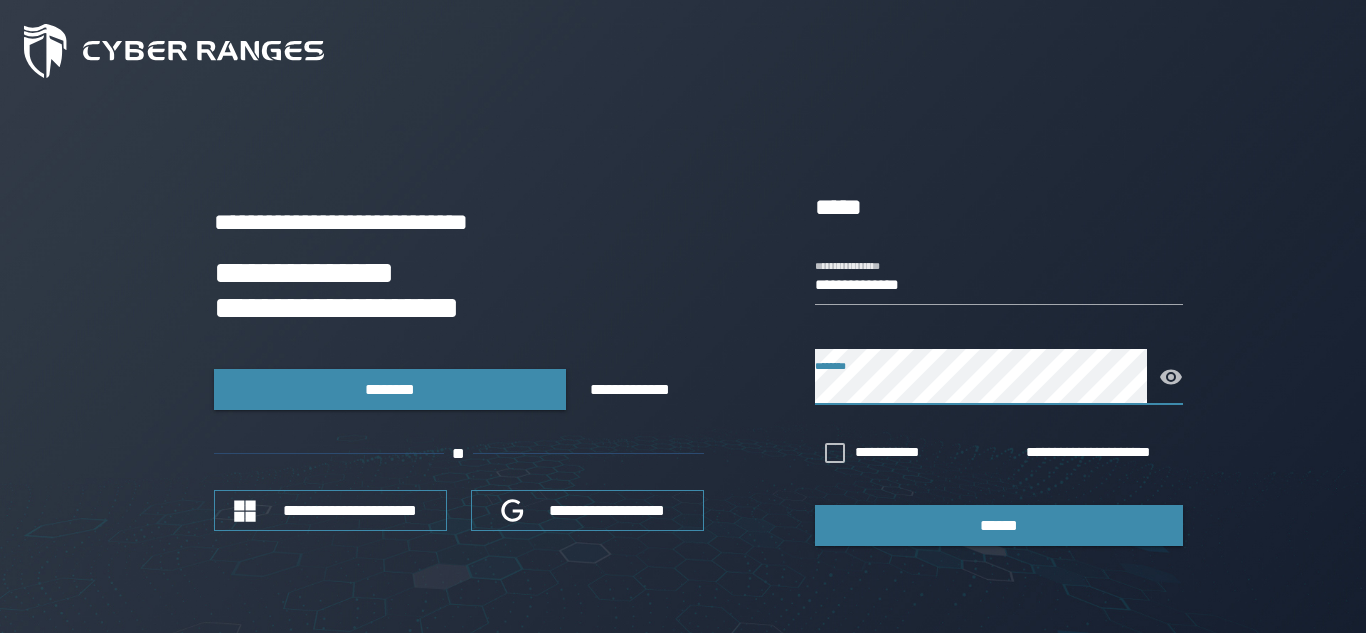 click 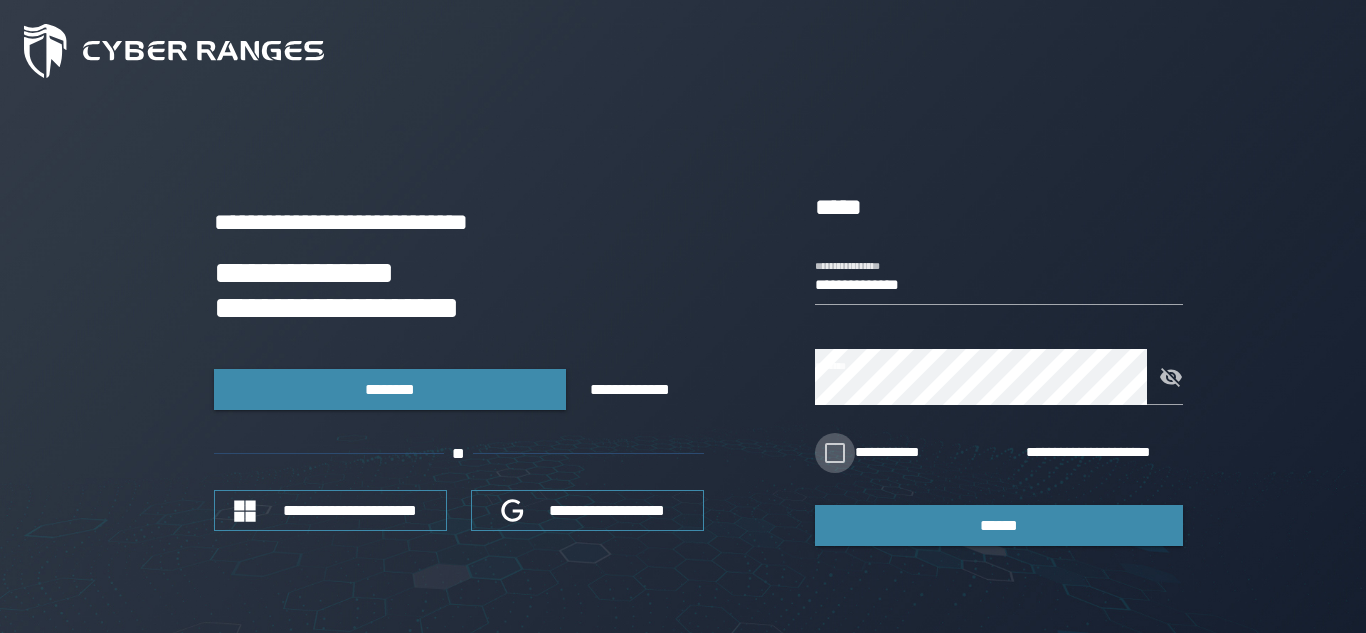 click 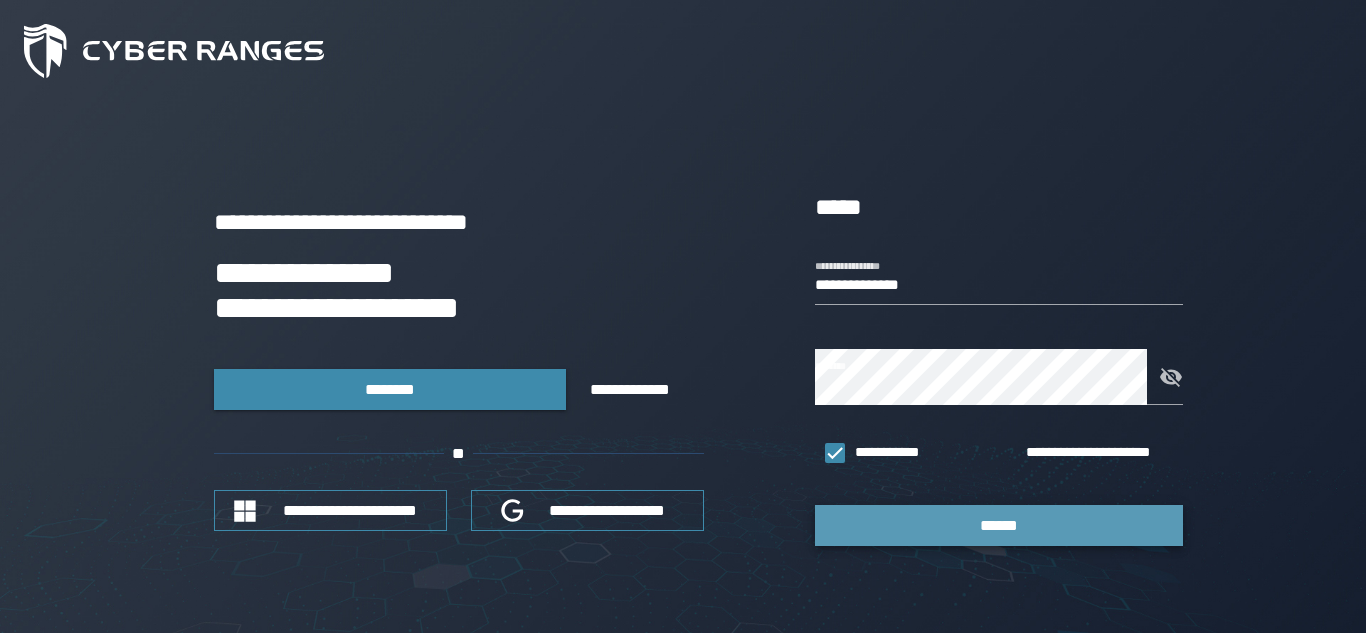 click on "******" at bounding box center (999, 525) 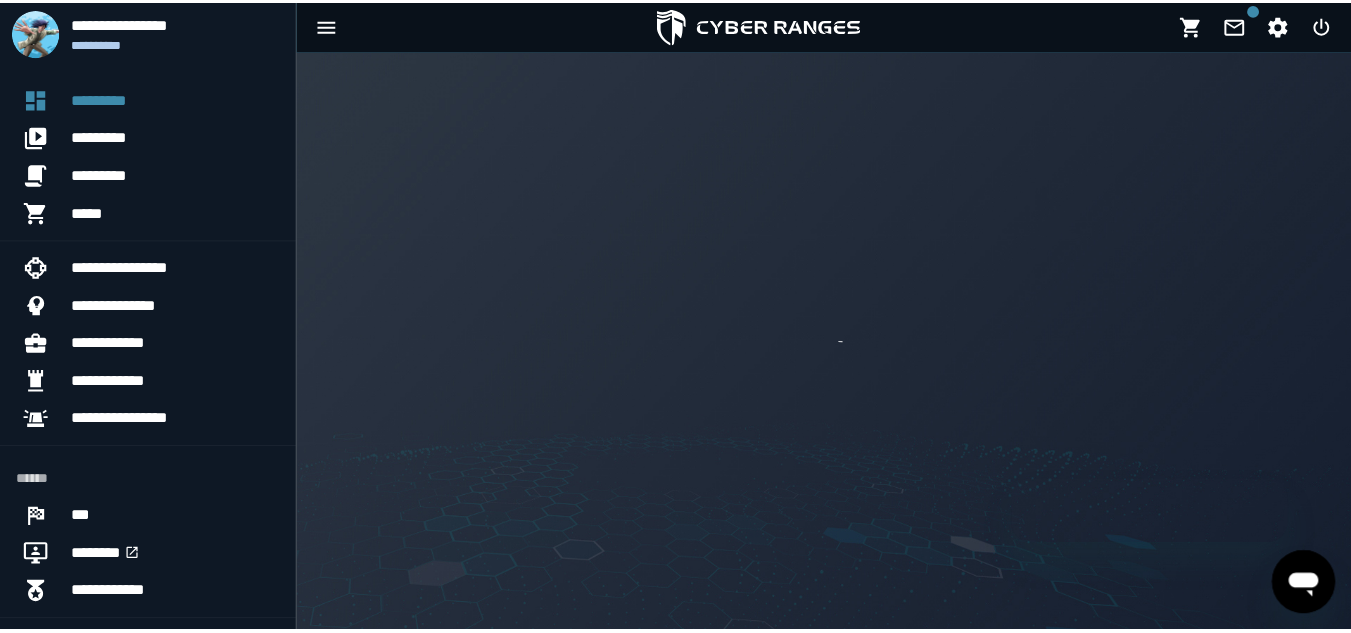 scroll, scrollTop: 0, scrollLeft: 0, axis: both 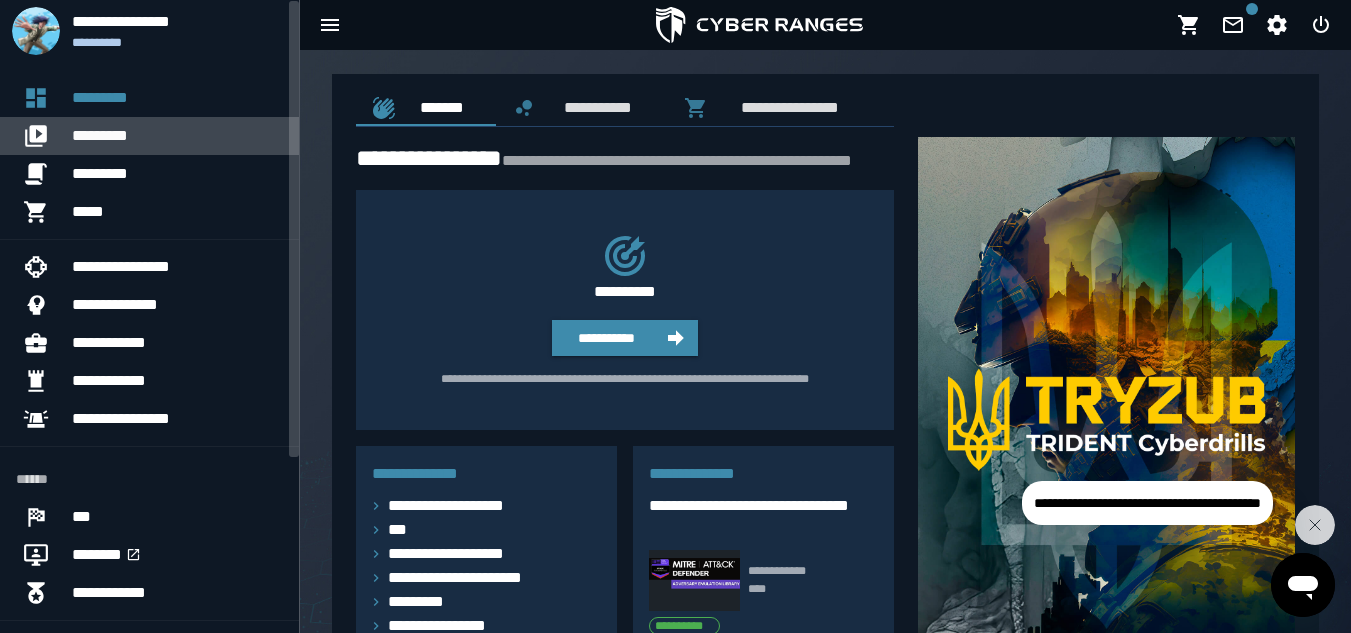 click on "*********" at bounding box center [177, 136] 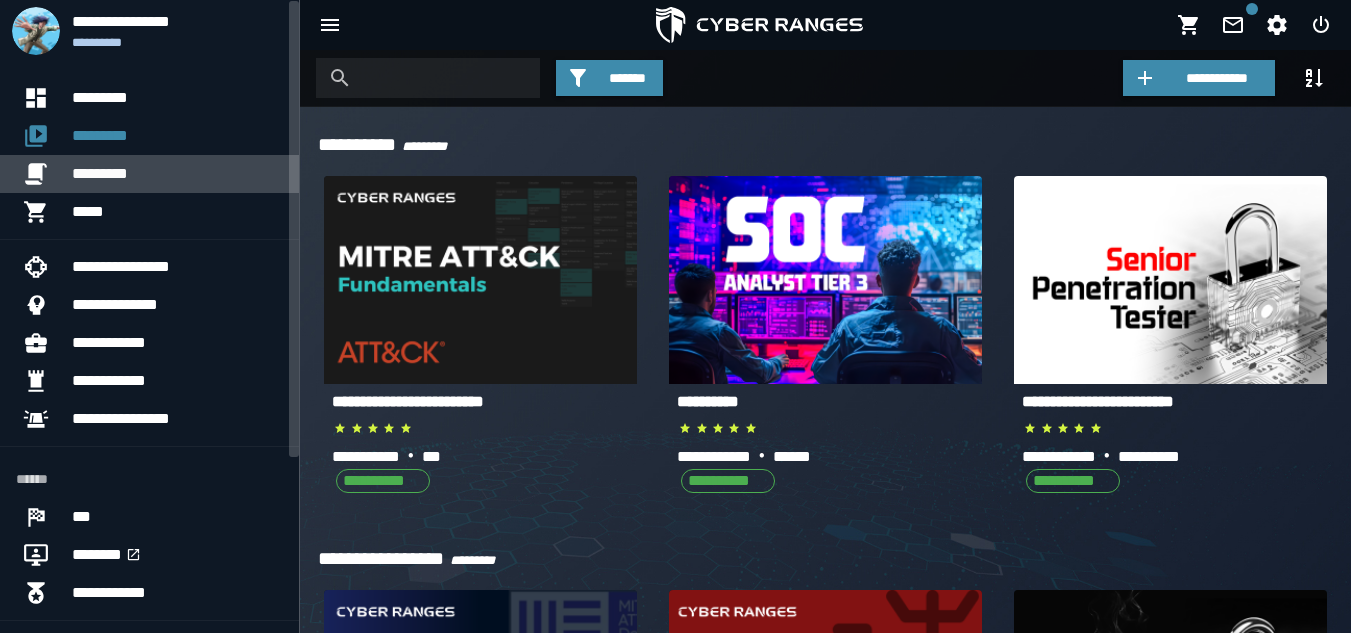 click on "*********" at bounding box center (177, 174) 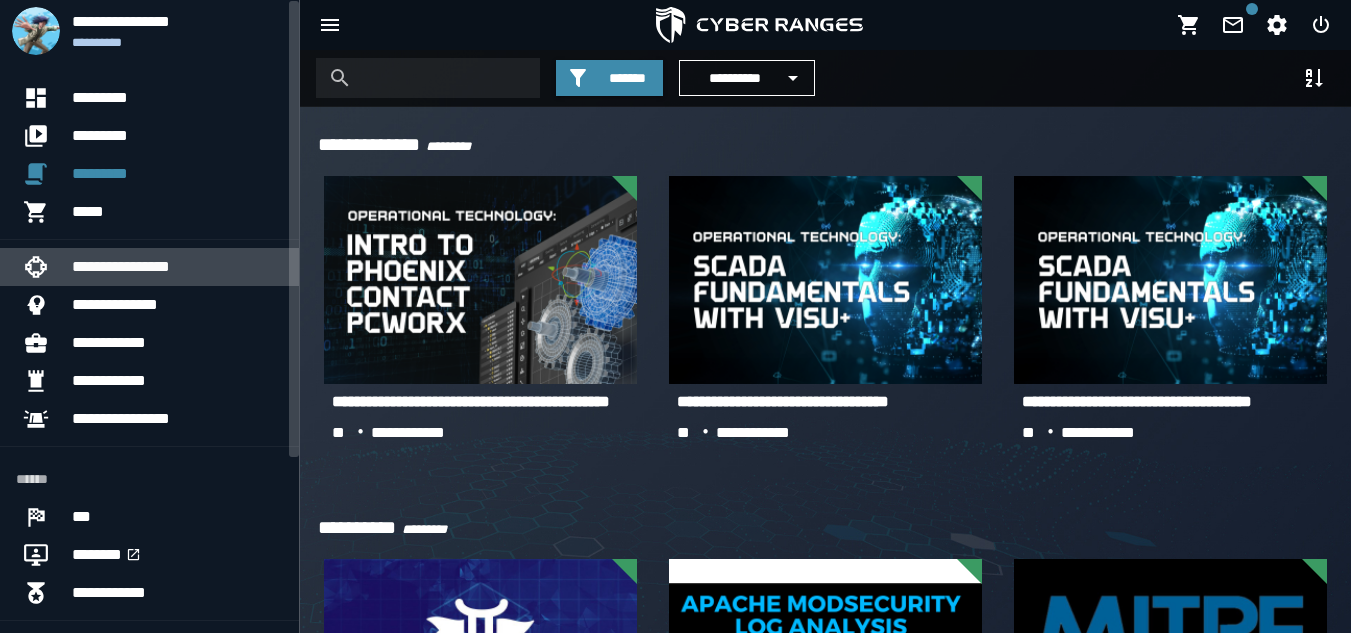 click on "**********" at bounding box center (177, 267) 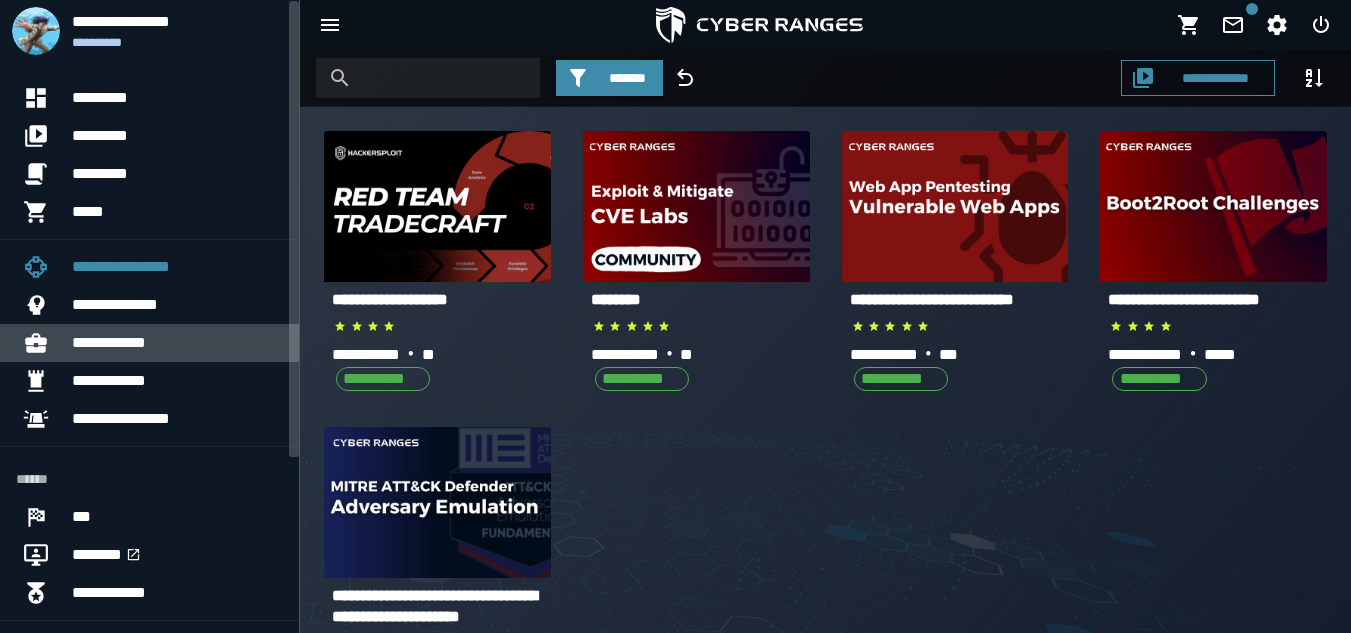 click on "**********" at bounding box center (177, 343) 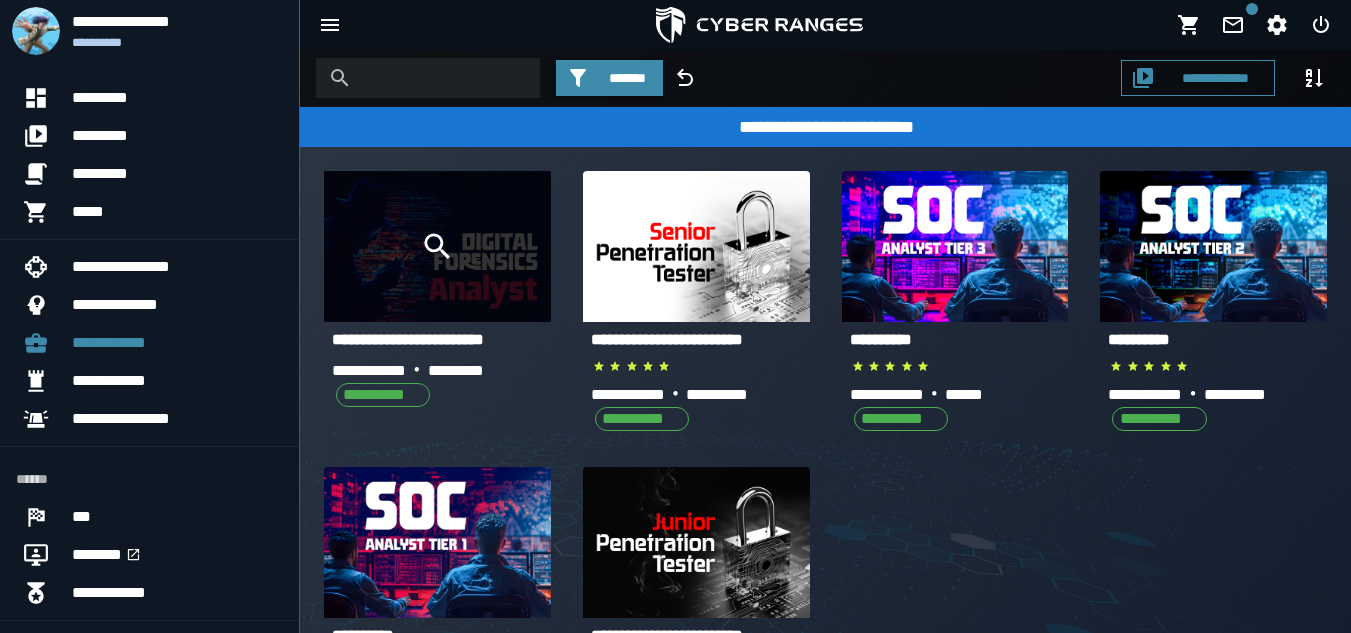 click 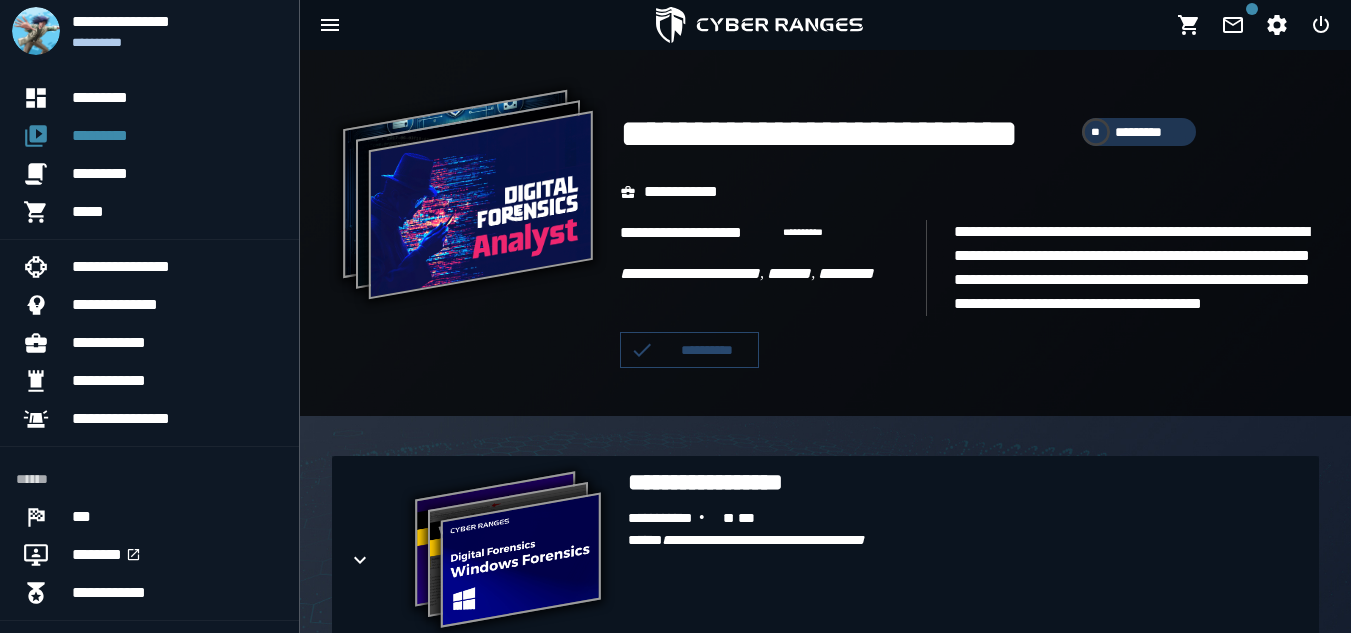 scroll, scrollTop: 0, scrollLeft: 0, axis: both 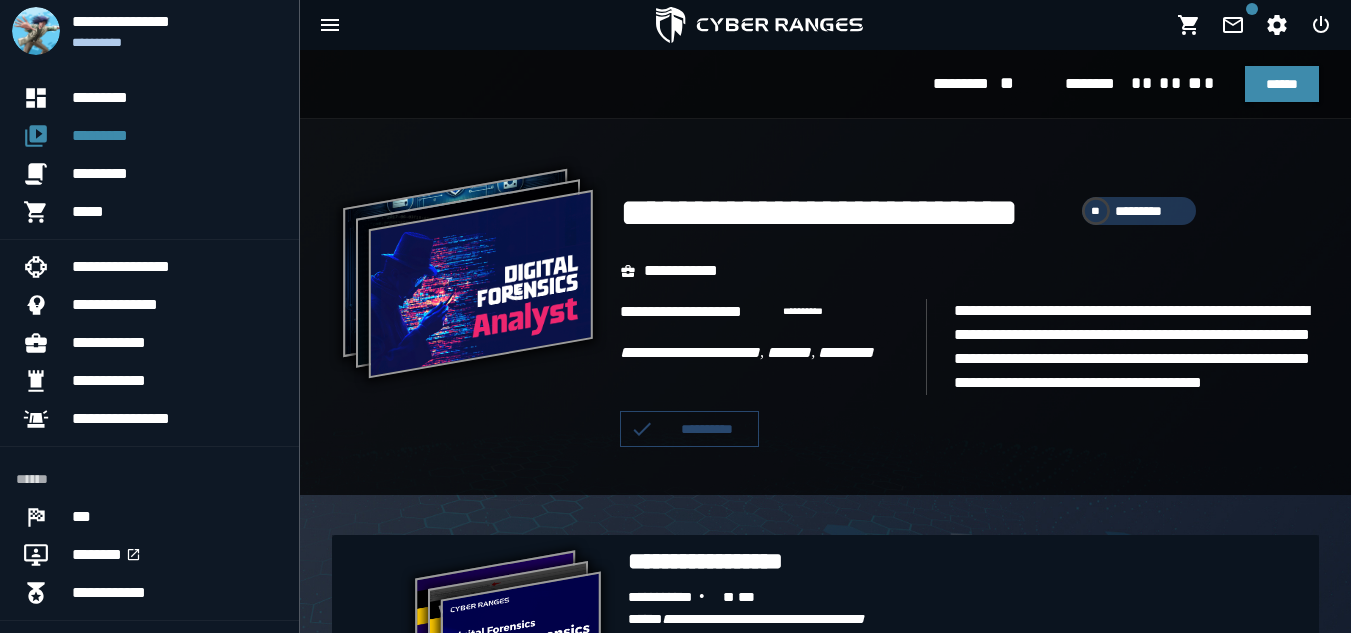 click on "[FIRST] [LAST] [PHONE]" at bounding box center (969, 273) 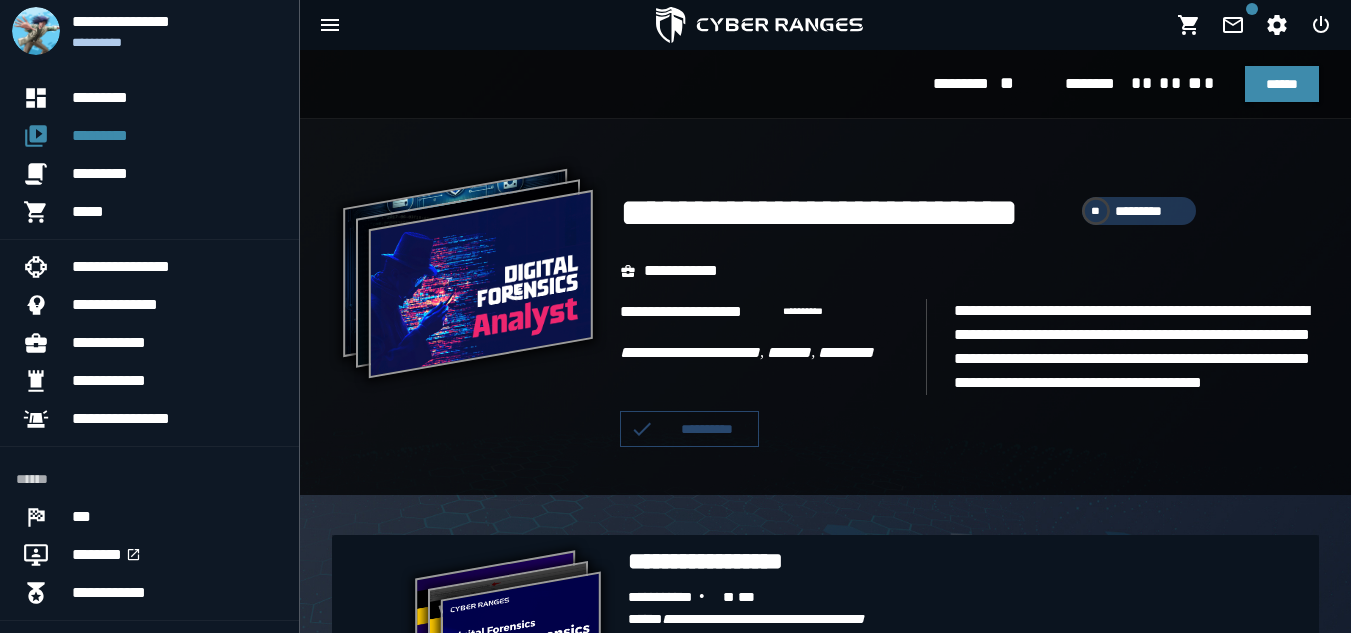click on "[FIRST] [LAST] [PHONE]" at bounding box center (969, 273) 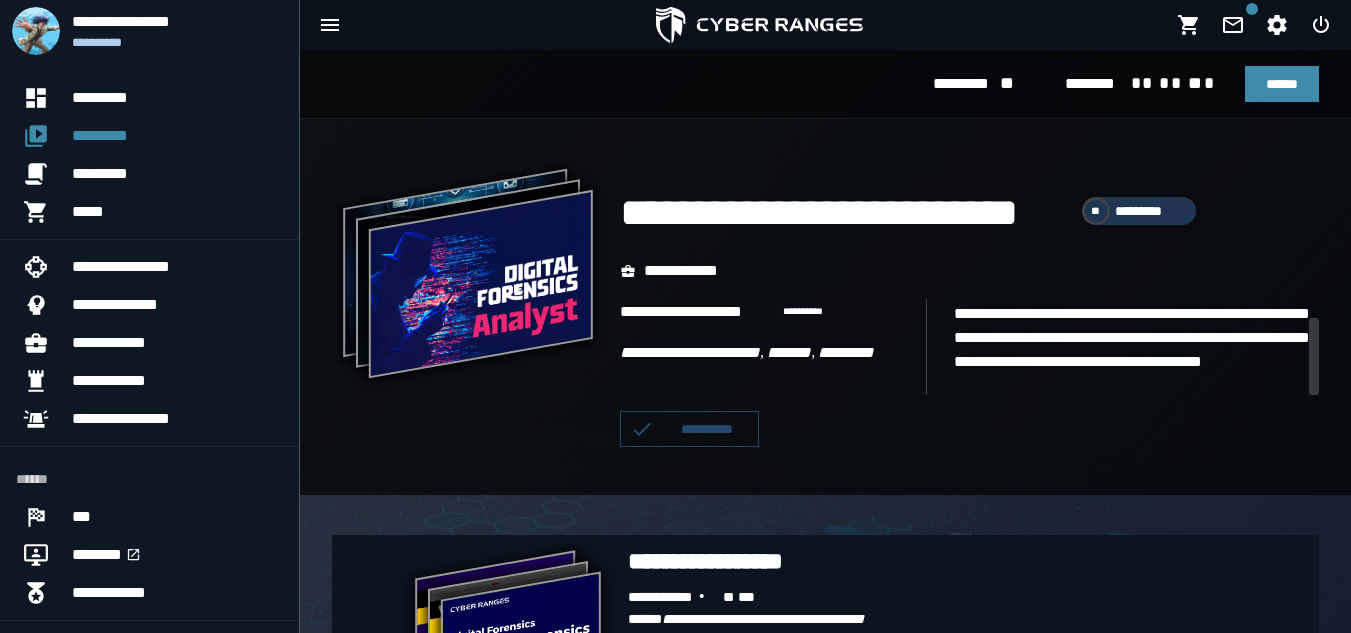 scroll, scrollTop: 24, scrollLeft: 0, axis: vertical 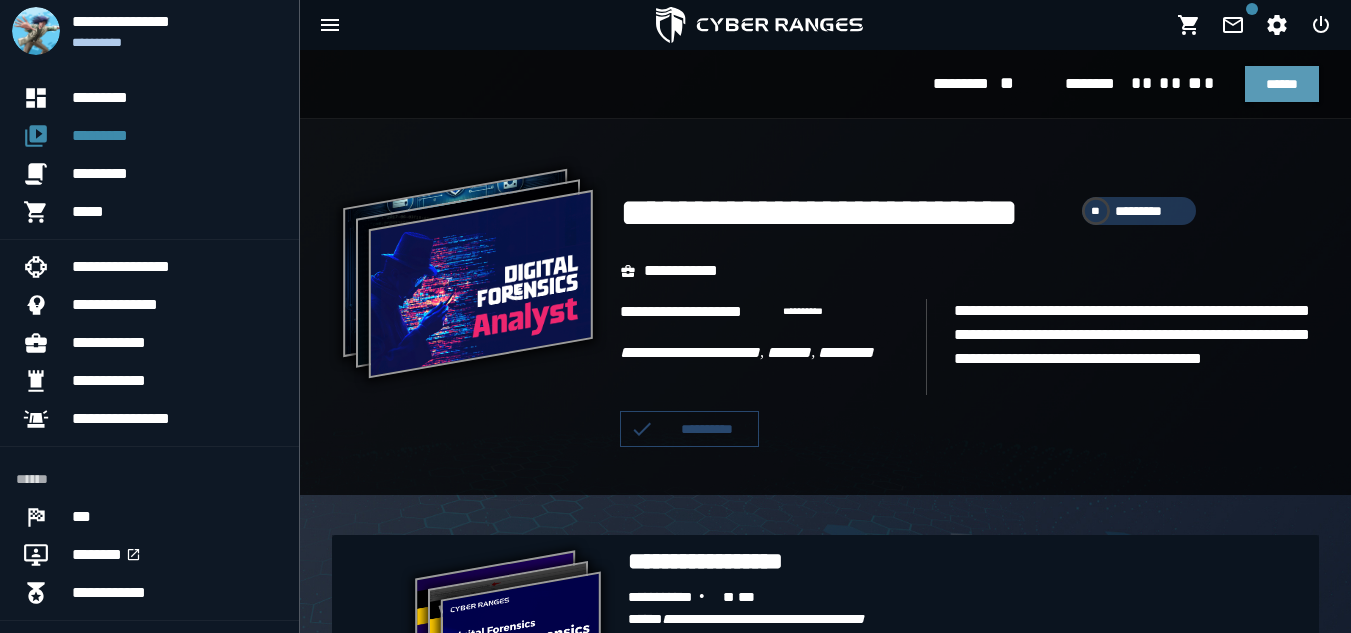 click on "******" at bounding box center [1282, 84] 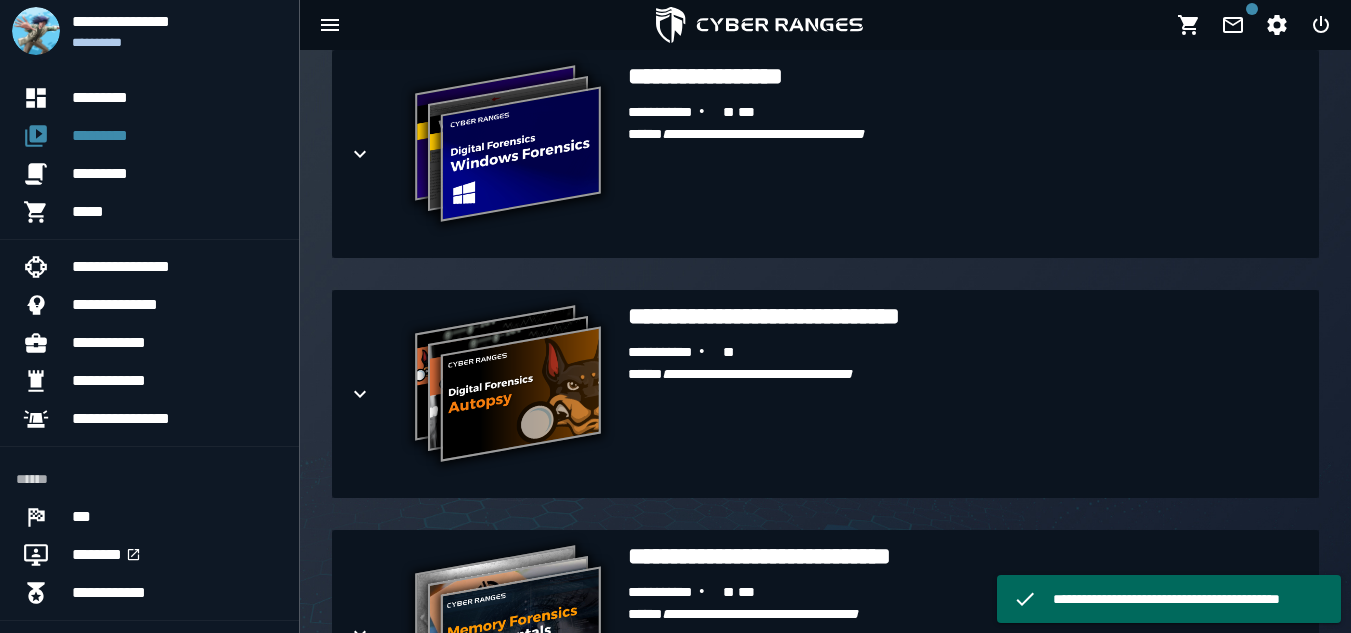 scroll, scrollTop: 477, scrollLeft: 0, axis: vertical 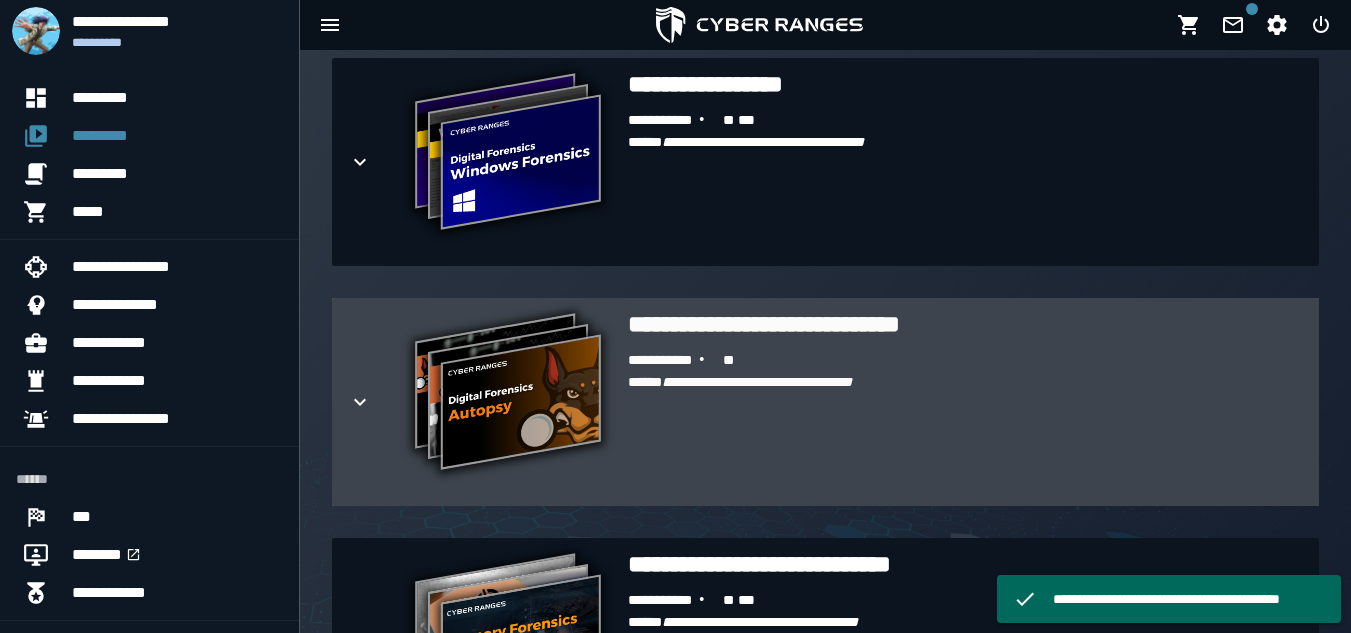 click on "[FIRST] [LAST] [STREET] [CITY], [STATE]" at bounding box center (965, 420) 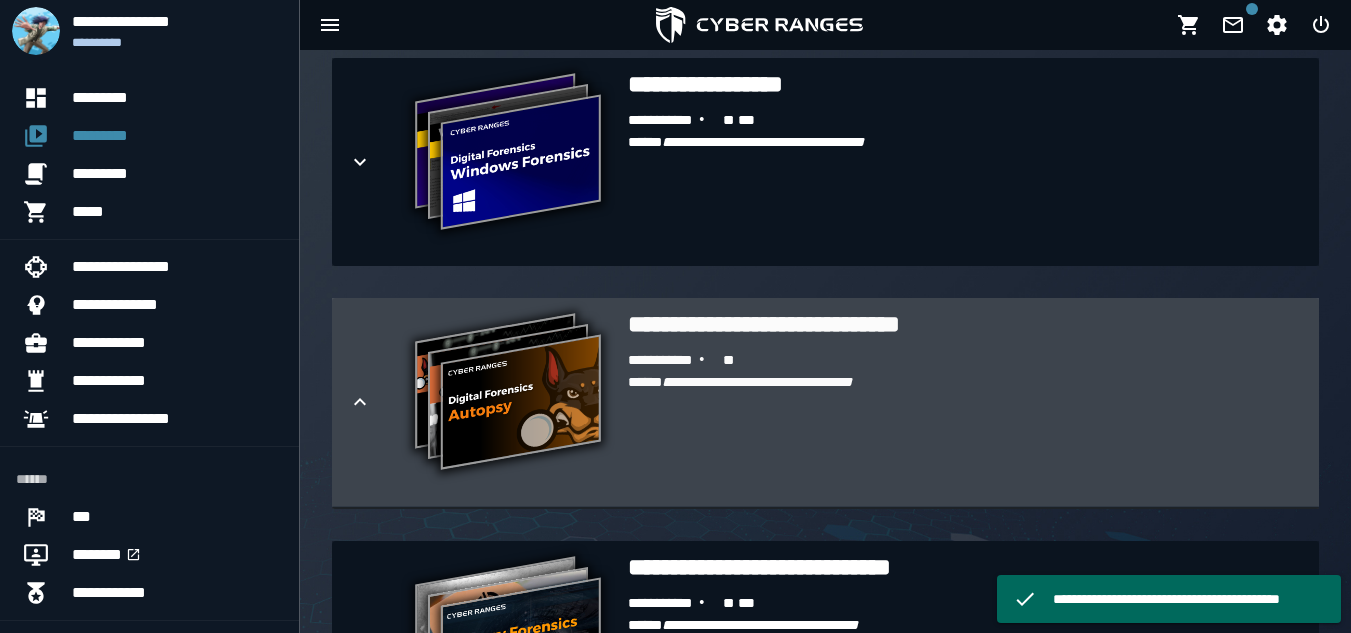 click on "[FIRST] [LAST] [STREET] [CITY], [STATE]" at bounding box center (965, 420) 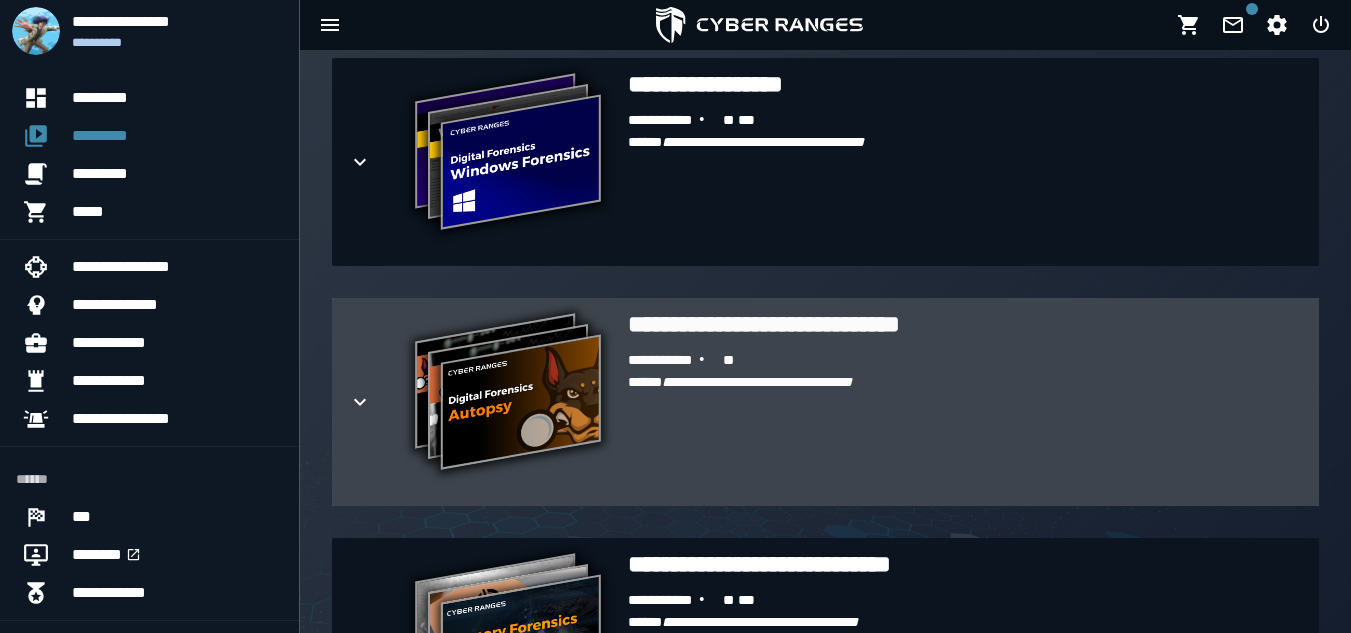 click on "[FIRST] [LAST] [STREET] [CITY], [STATE]" at bounding box center [965, 420] 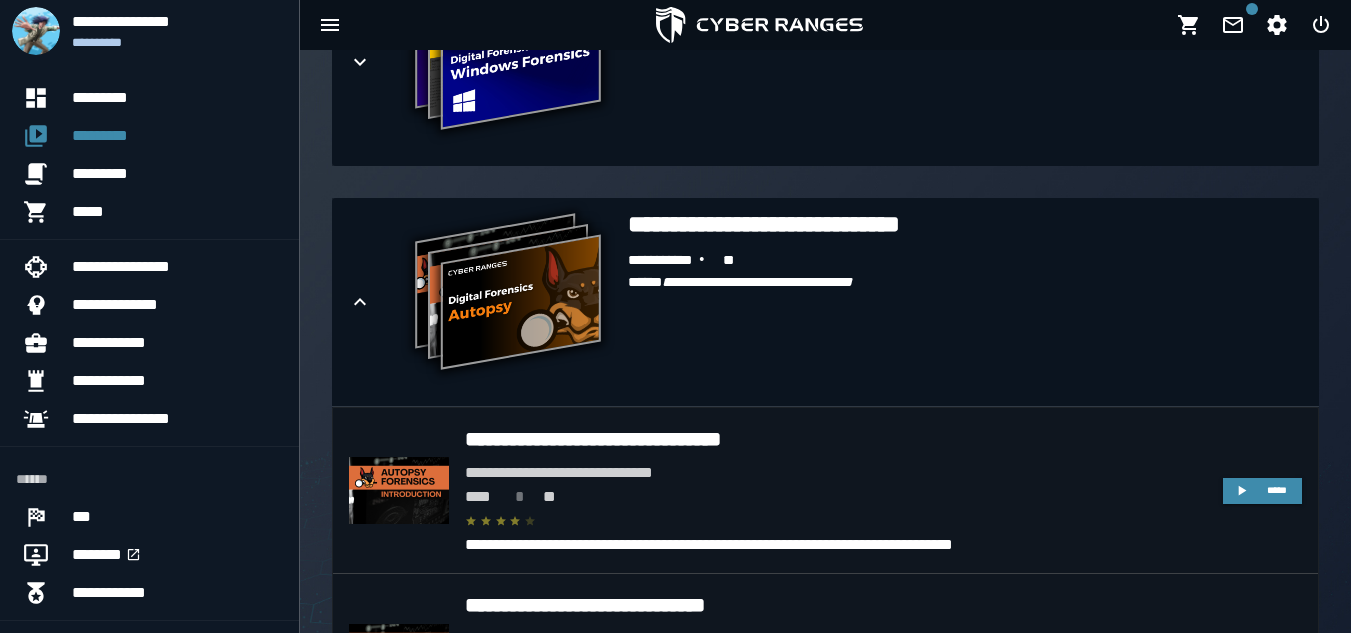 scroll, scrollTop: 500, scrollLeft: 0, axis: vertical 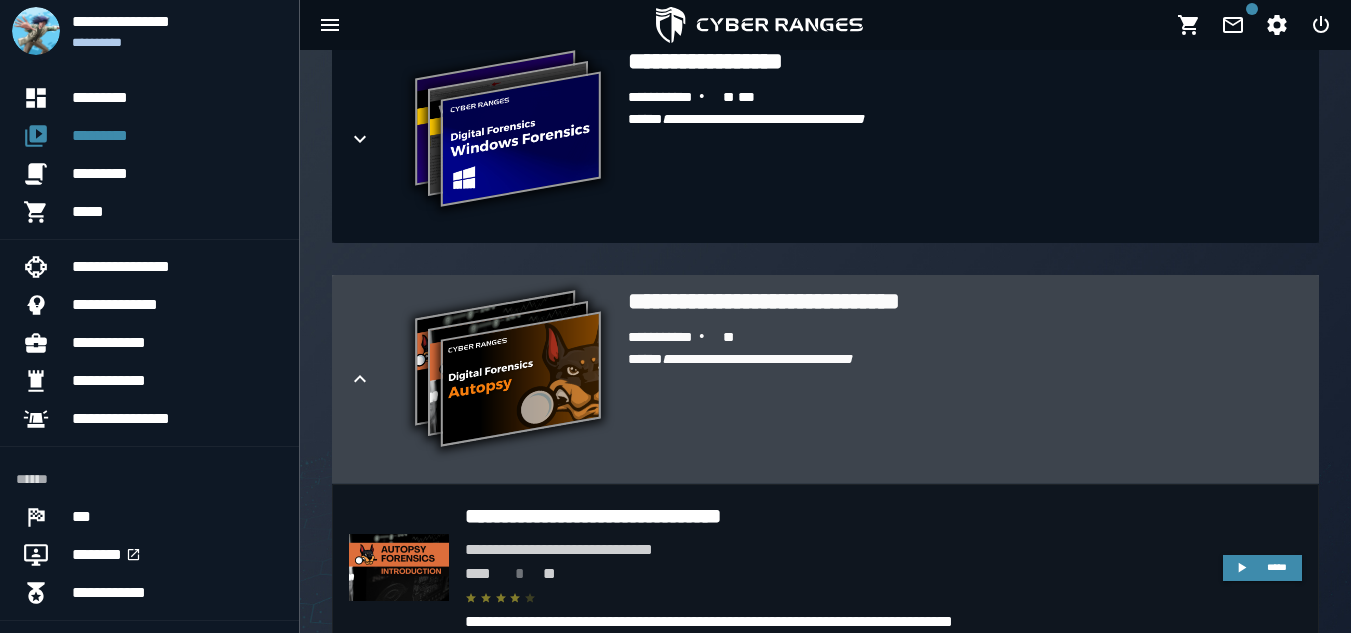 click on "[FIRST] [LAST] [STREET] [CITY], [STATE]" at bounding box center [965, 397] 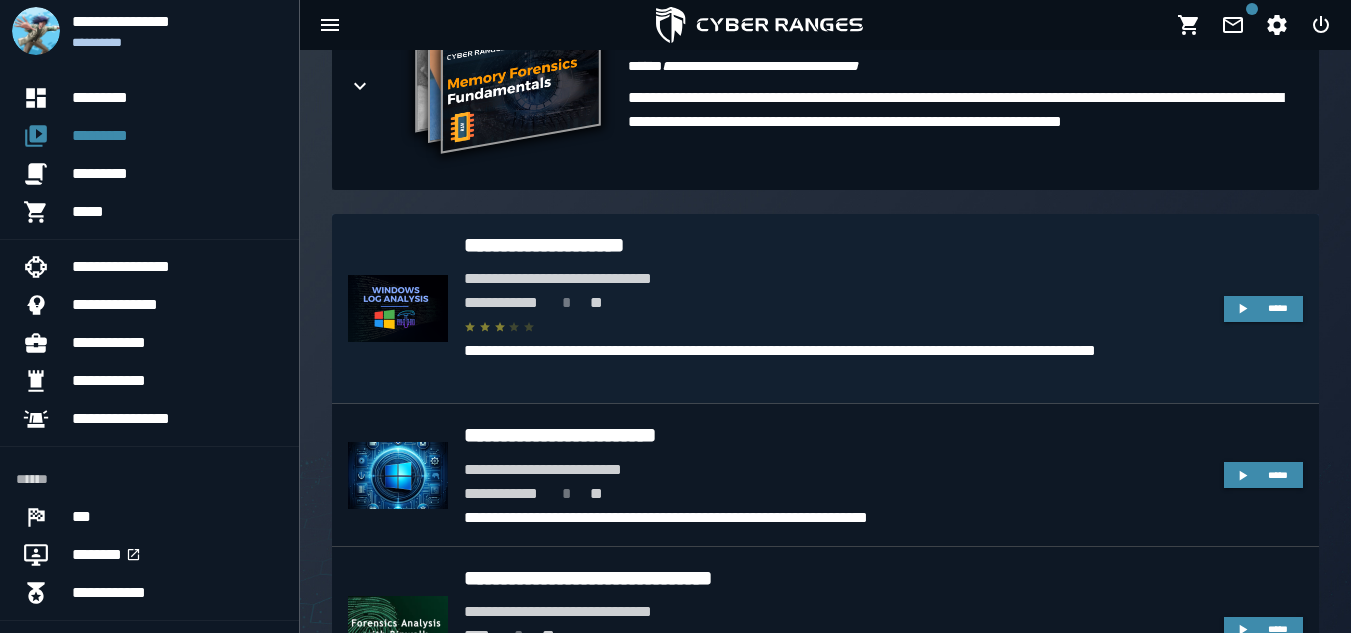scroll, scrollTop: 1034, scrollLeft: 0, axis: vertical 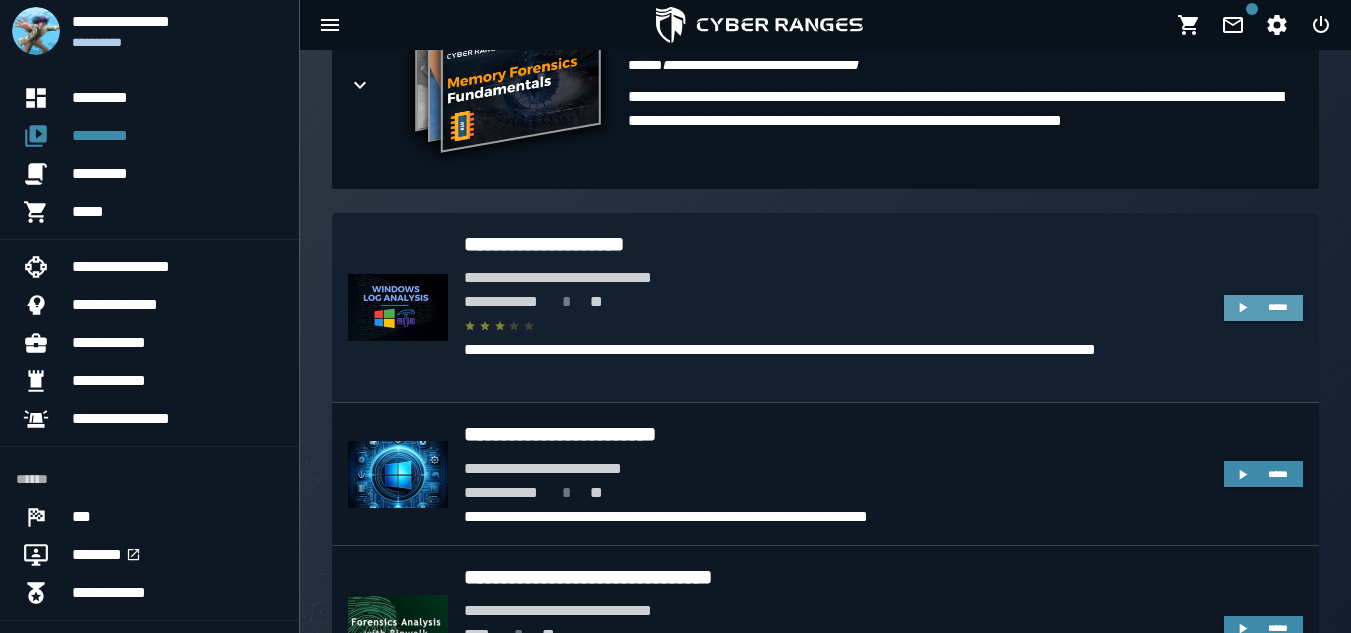 click on "*****" at bounding box center [1263, 308] 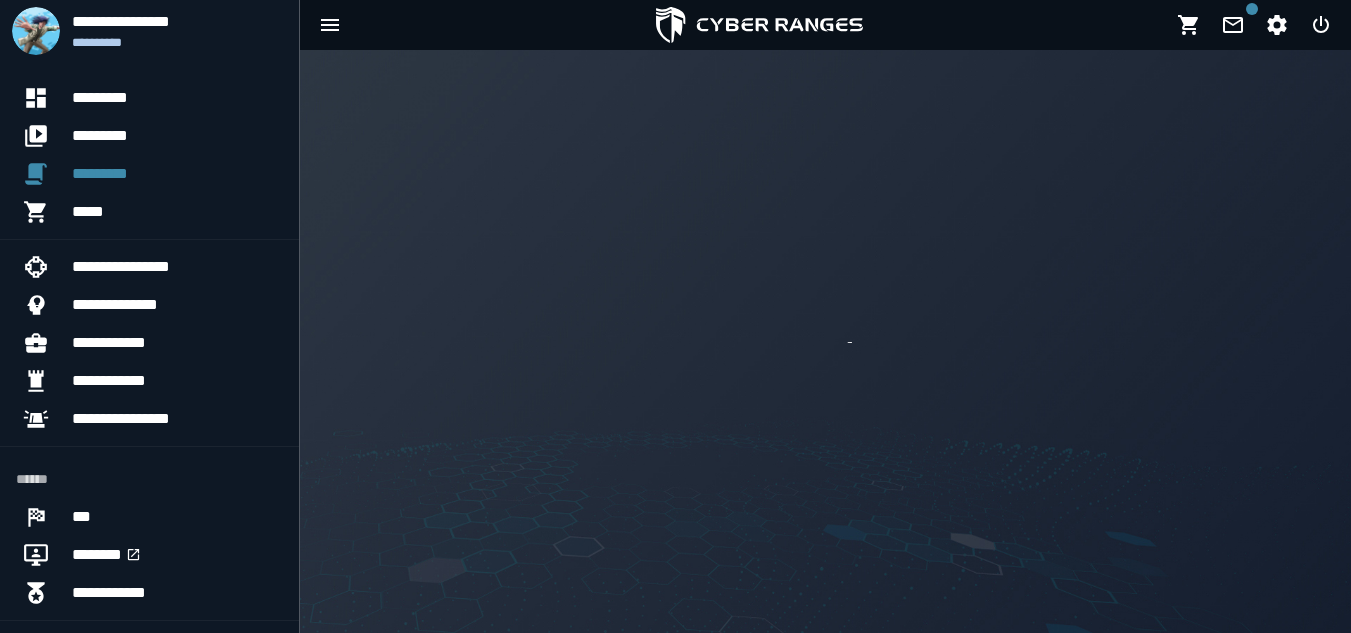 scroll, scrollTop: 0, scrollLeft: 0, axis: both 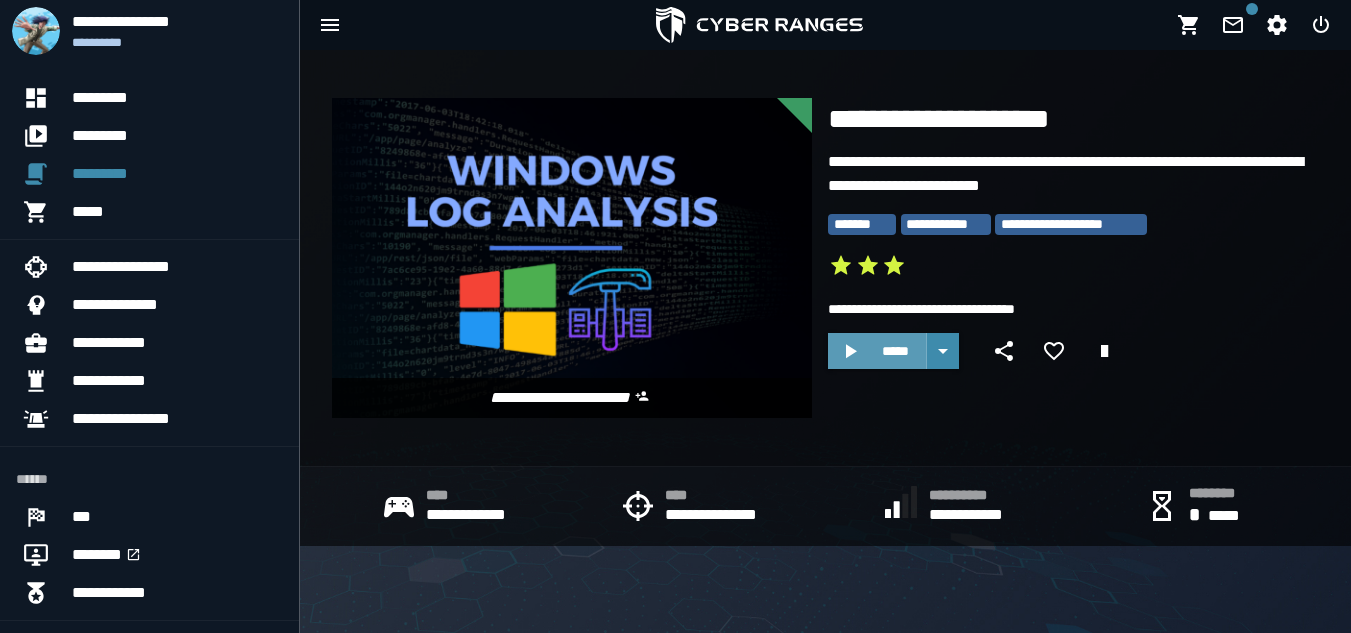 click on "*****" at bounding box center [877, 351] 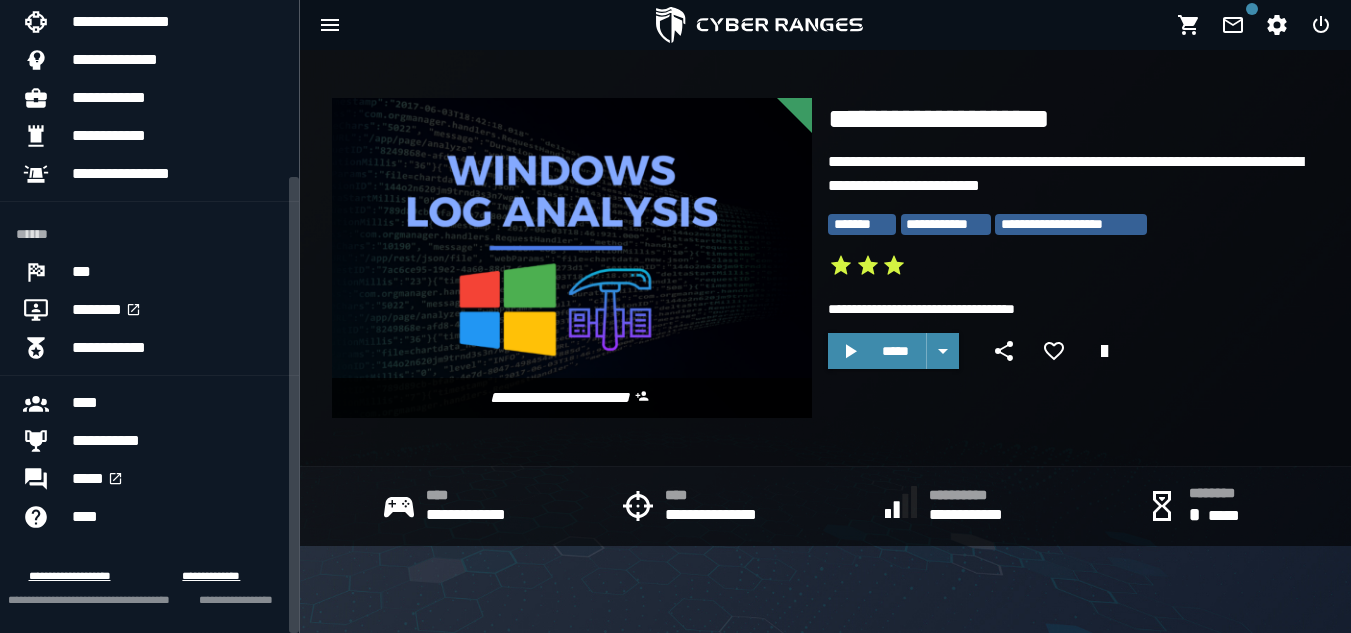 scroll, scrollTop: 246, scrollLeft: 0, axis: vertical 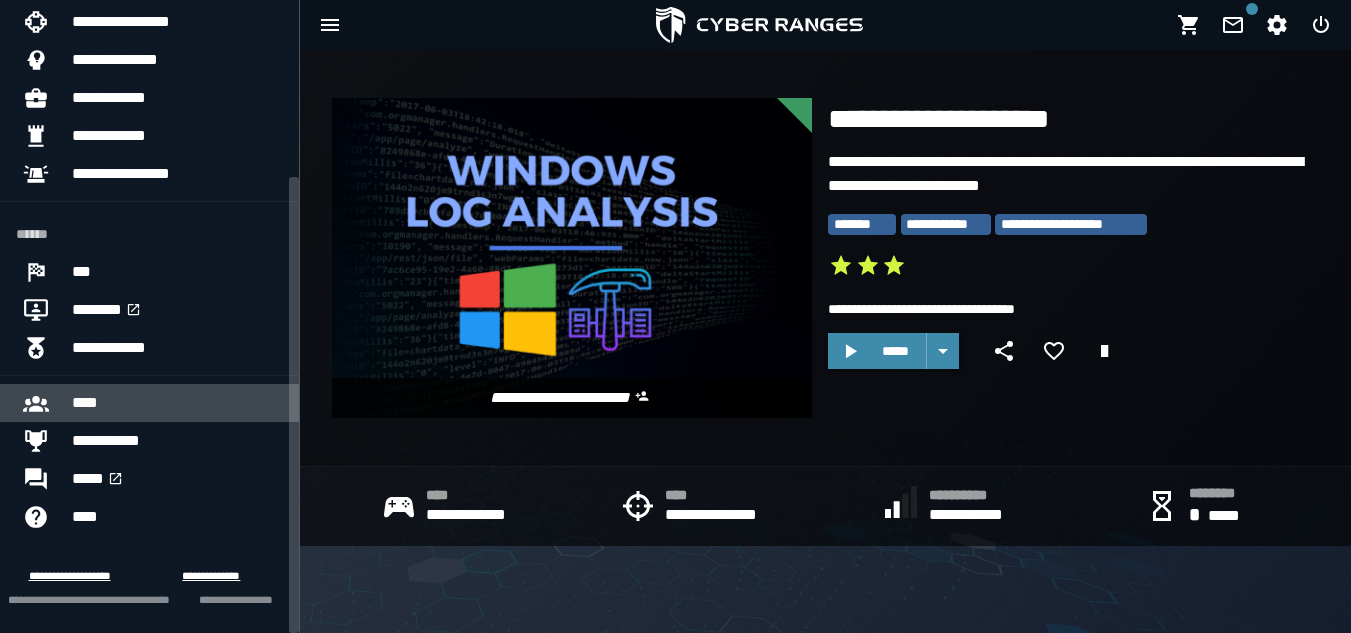 click on "****" at bounding box center (177, 403) 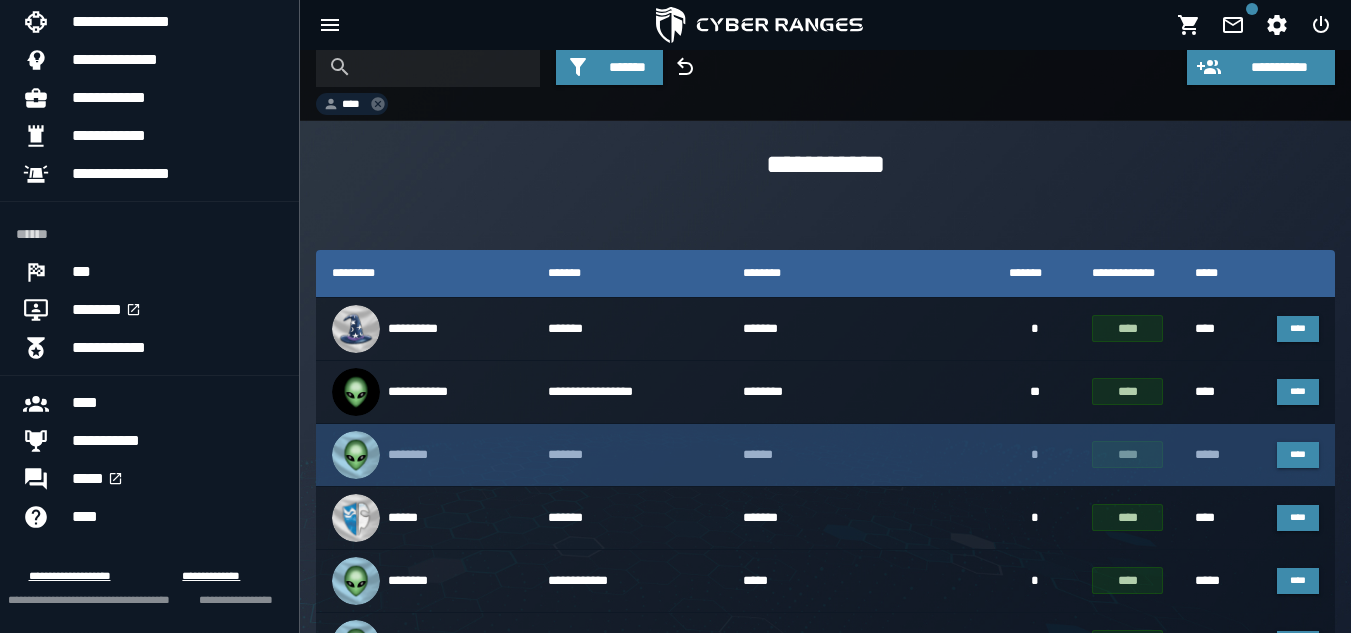 scroll, scrollTop: 0, scrollLeft: 0, axis: both 